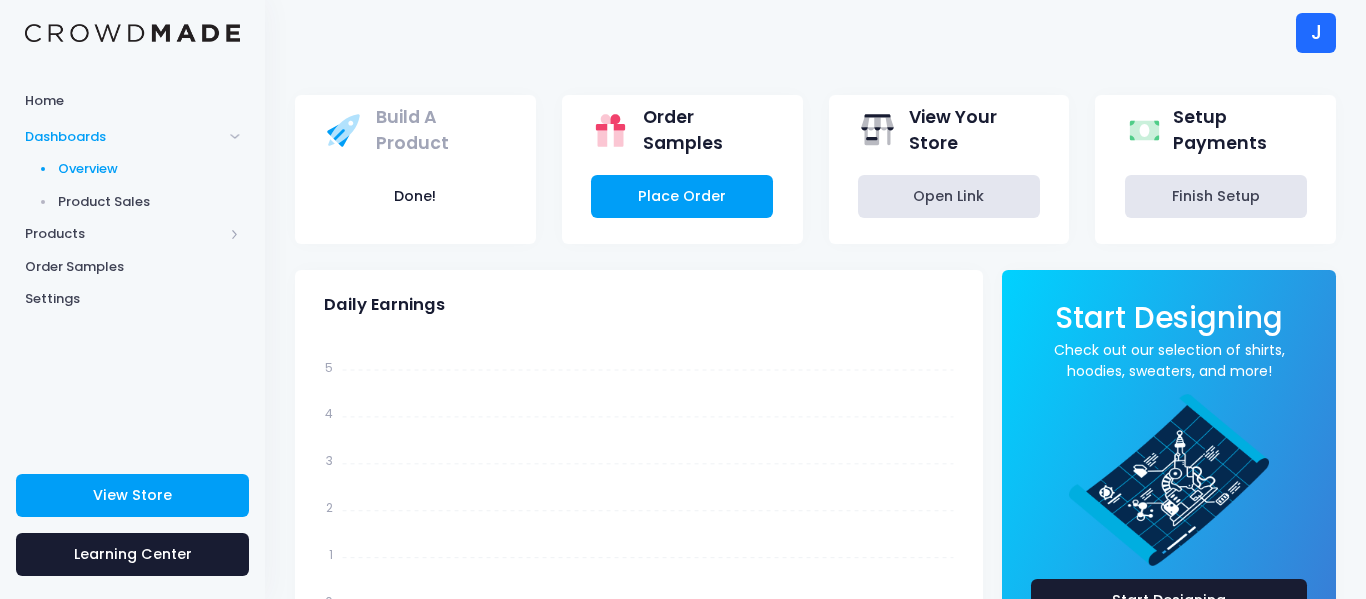 scroll, scrollTop: 0, scrollLeft: 0, axis: both 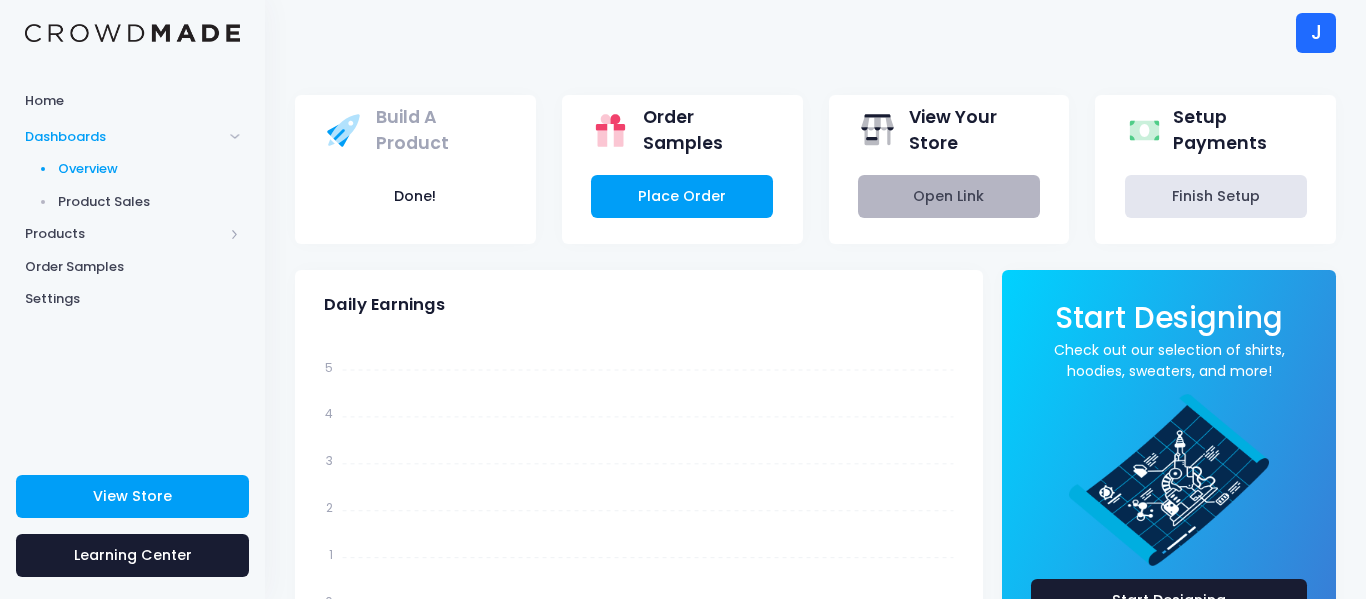 click on "Open Link" at bounding box center [949, 196] 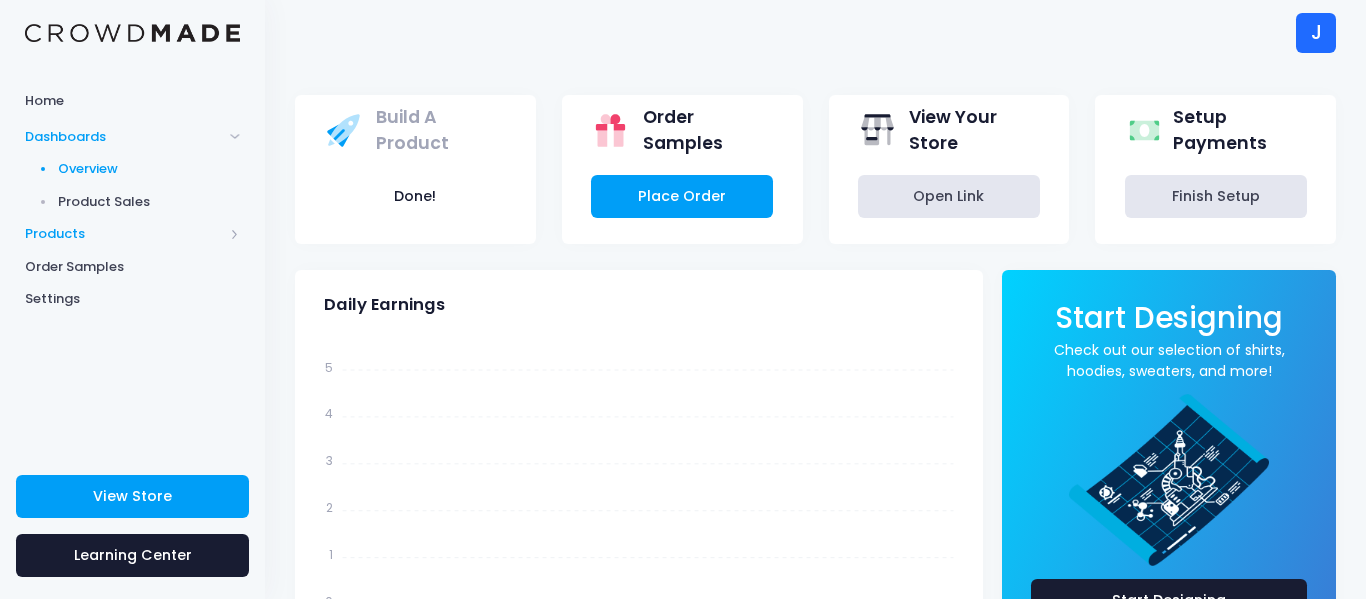 click on "Products" at bounding box center [124, 234] 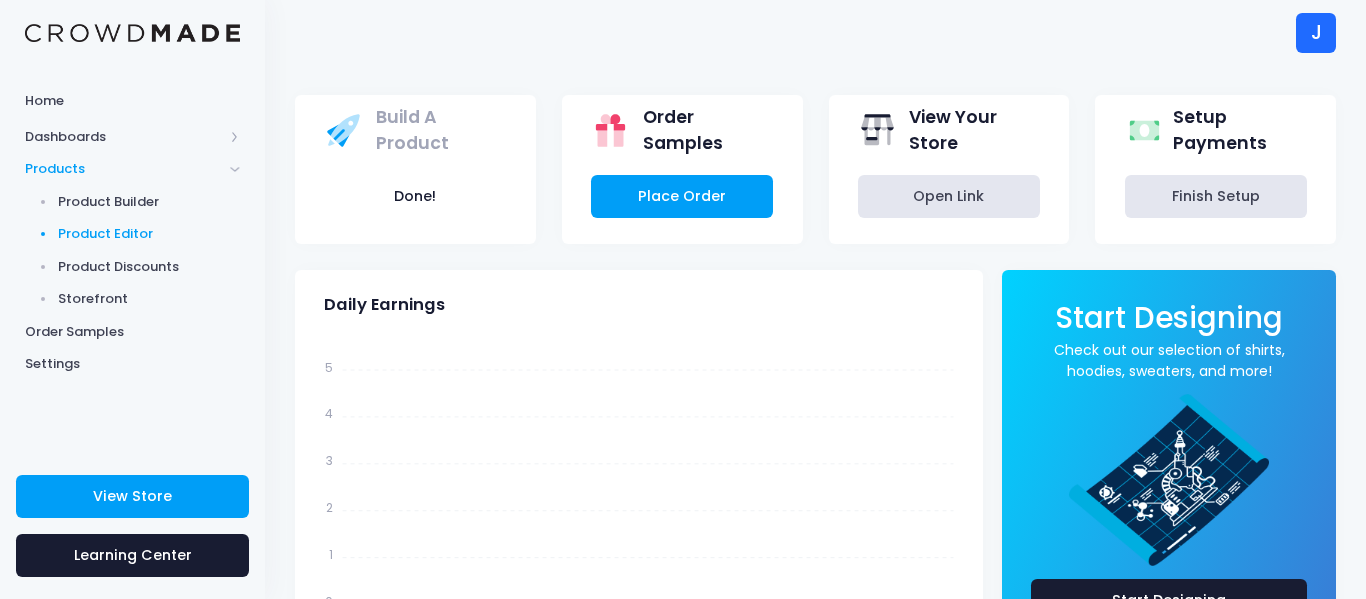 click on "Product Editor" at bounding box center (149, 234) 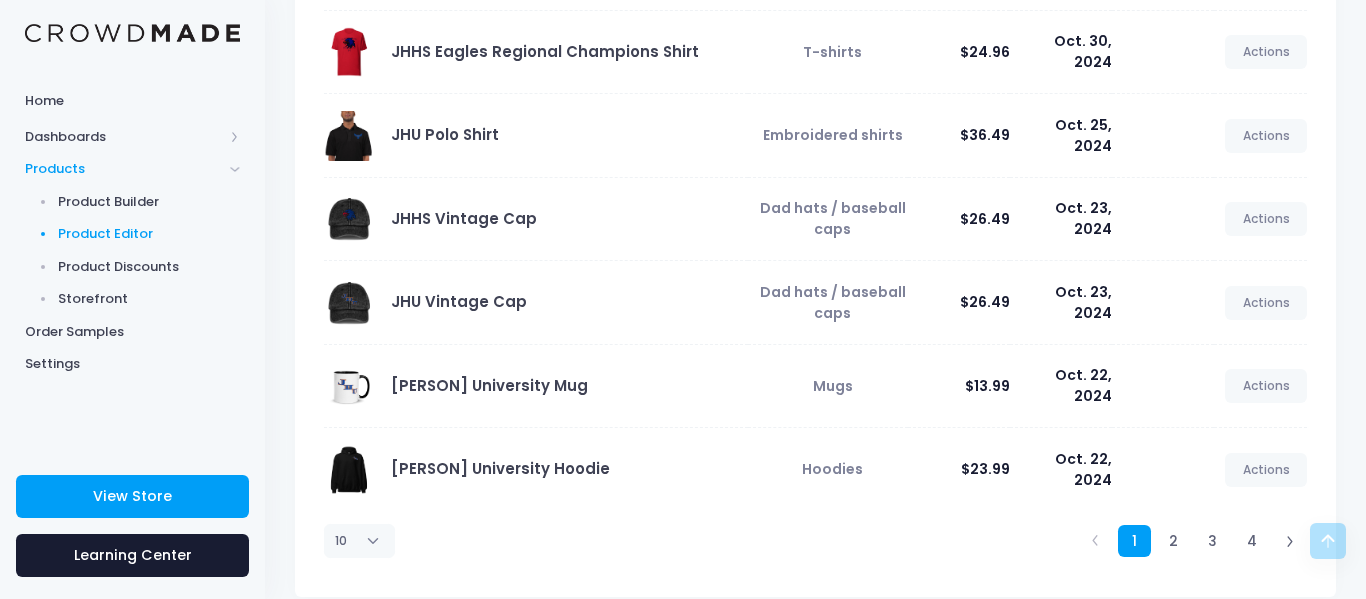 scroll, scrollTop: 593, scrollLeft: 0, axis: vertical 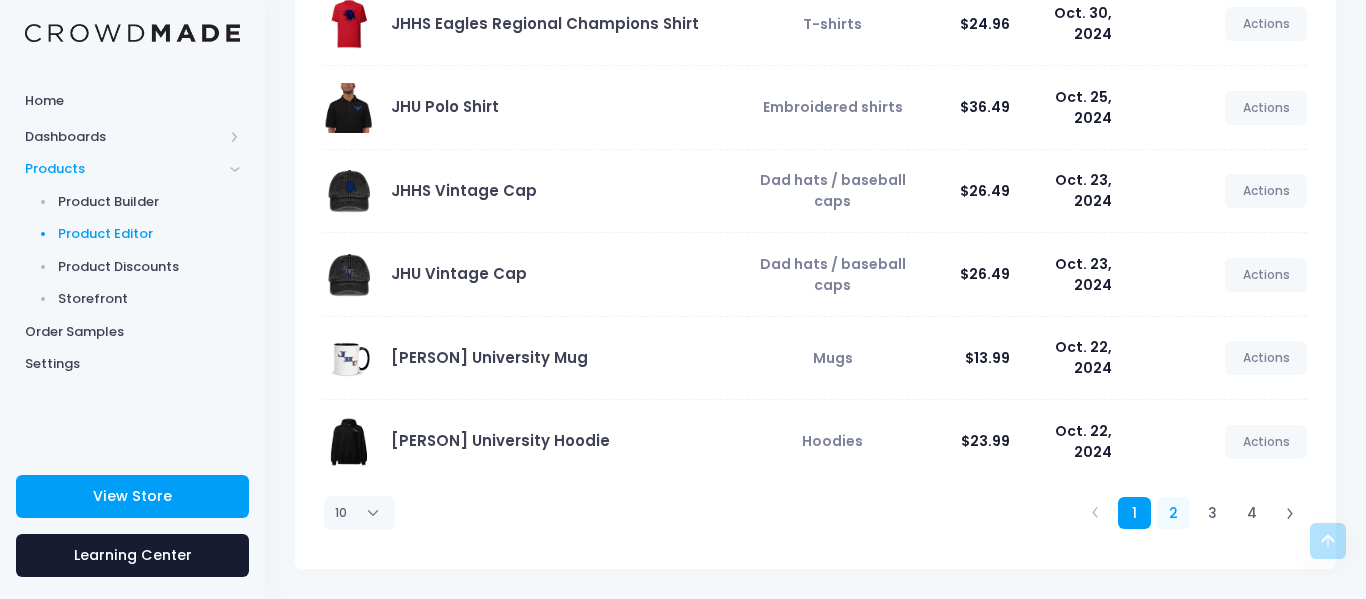 click on "2" at bounding box center [1173, 513] 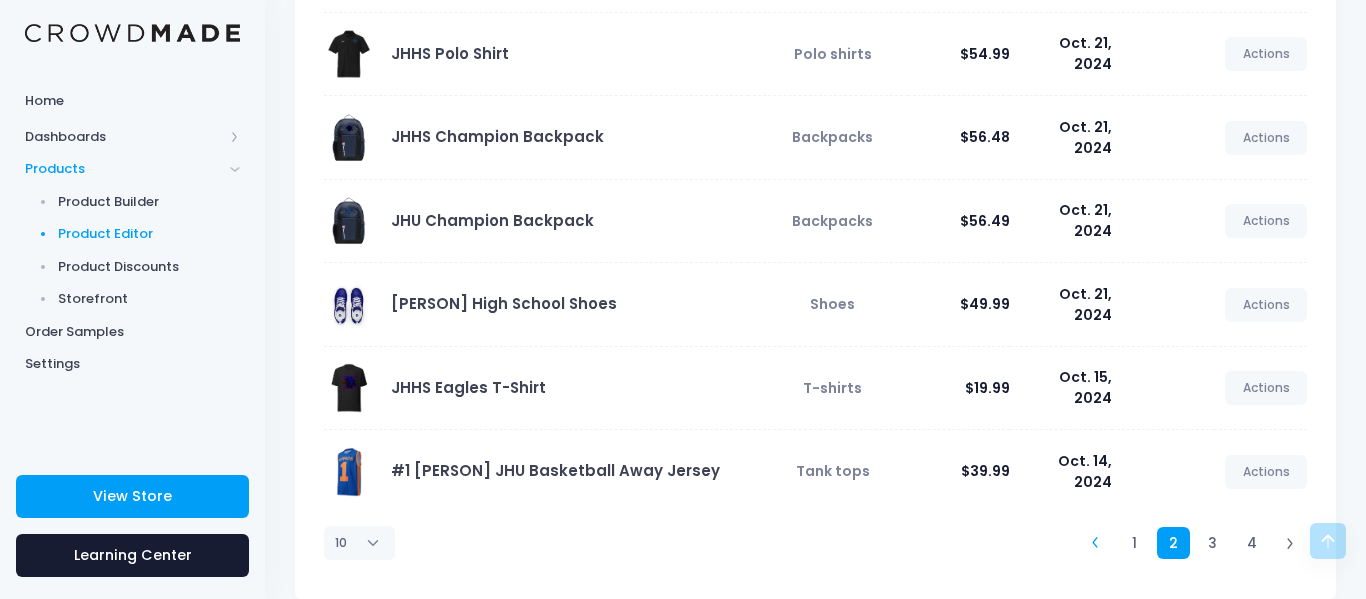 scroll, scrollTop: 593, scrollLeft: 0, axis: vertical 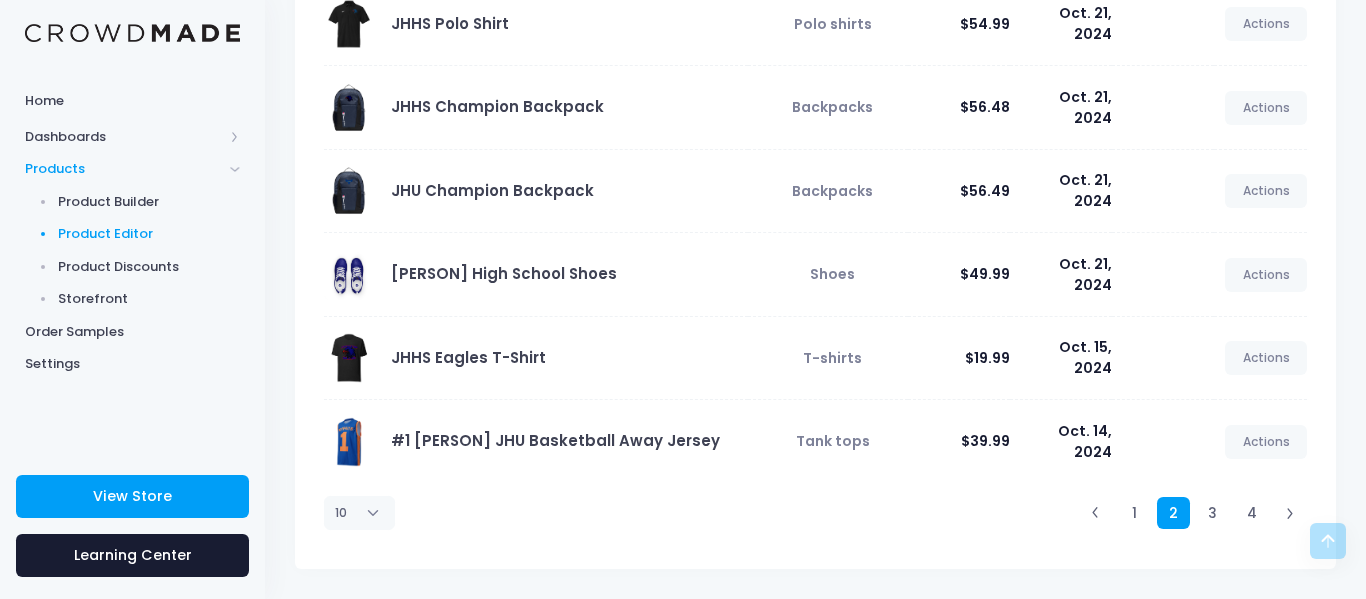 click on "1 2 3 4" at bounding box center (1193, 513) 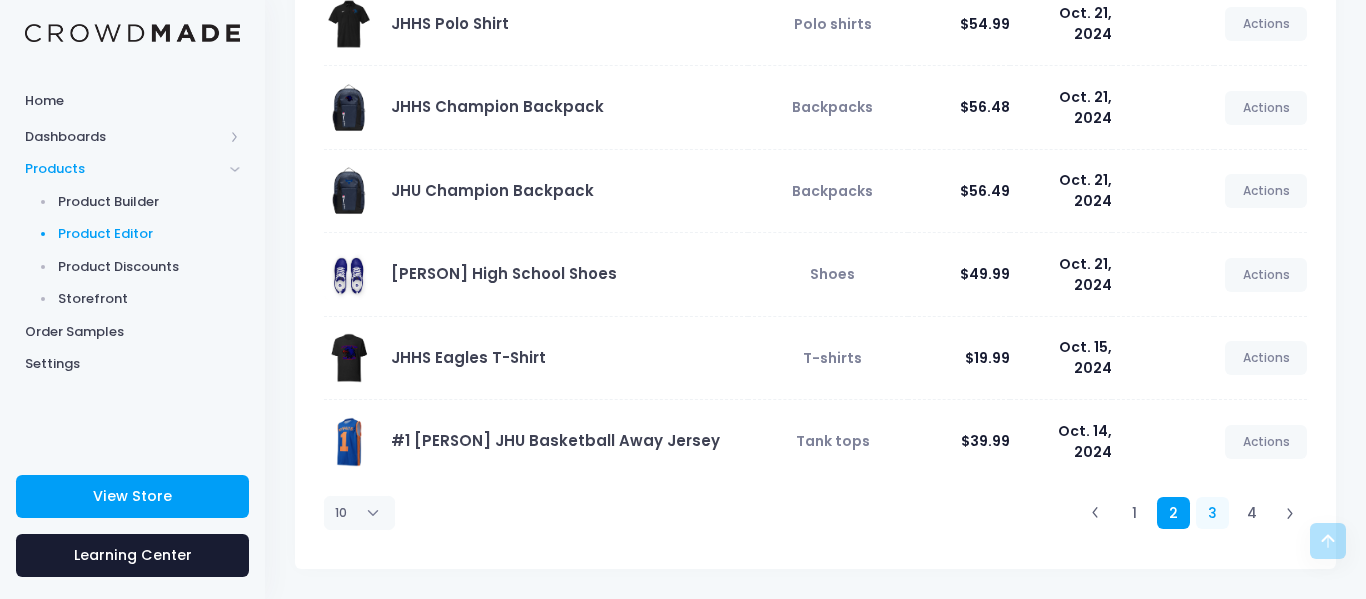 click on "3" at bounding box center (1212, 513) 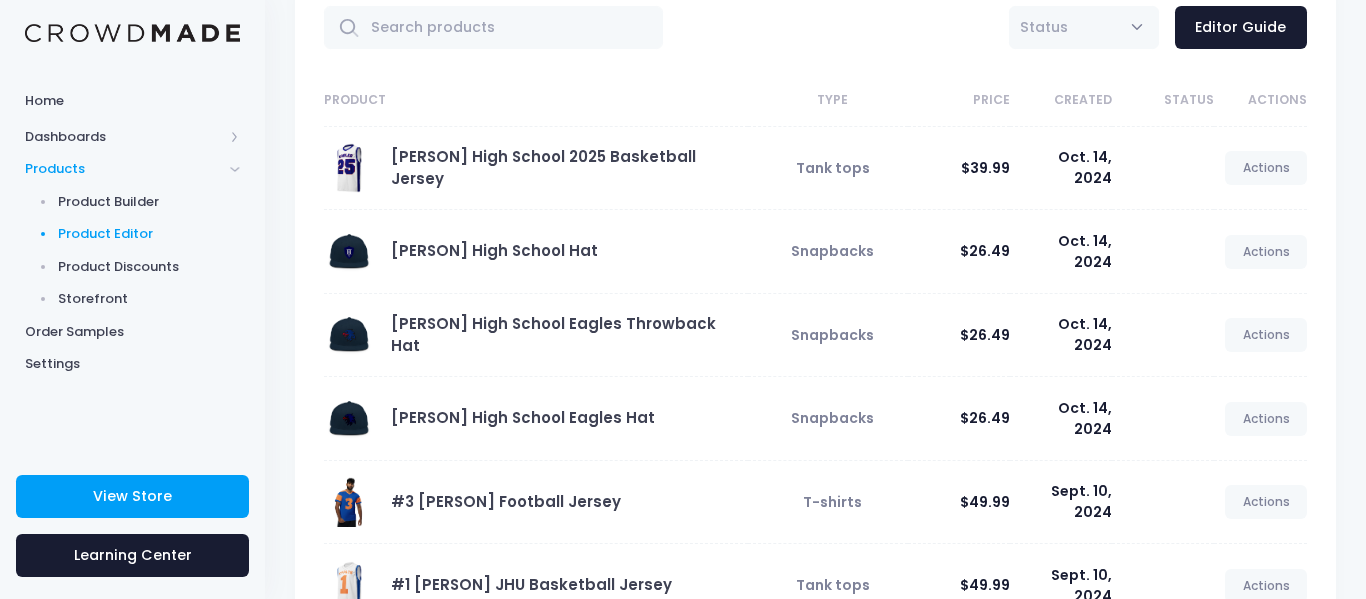 scroll, scrollTop: 112, scrollLeft: 0, axis: vertical 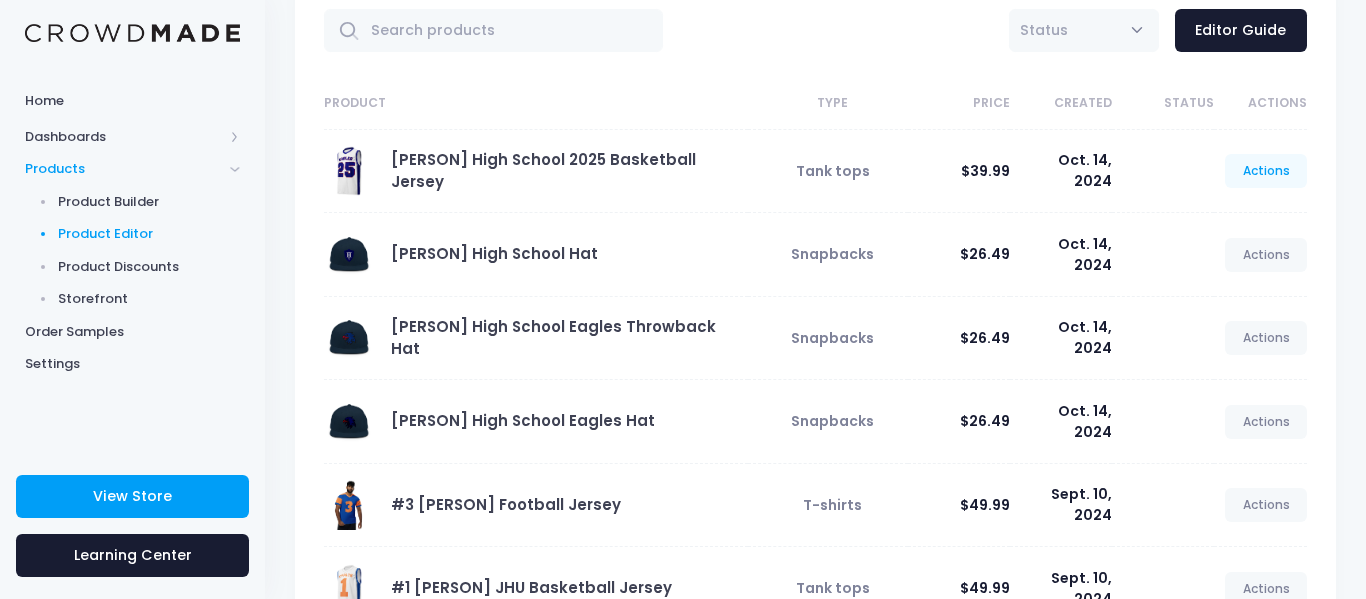 click on "Actions" at bounding box center (1266, 171) 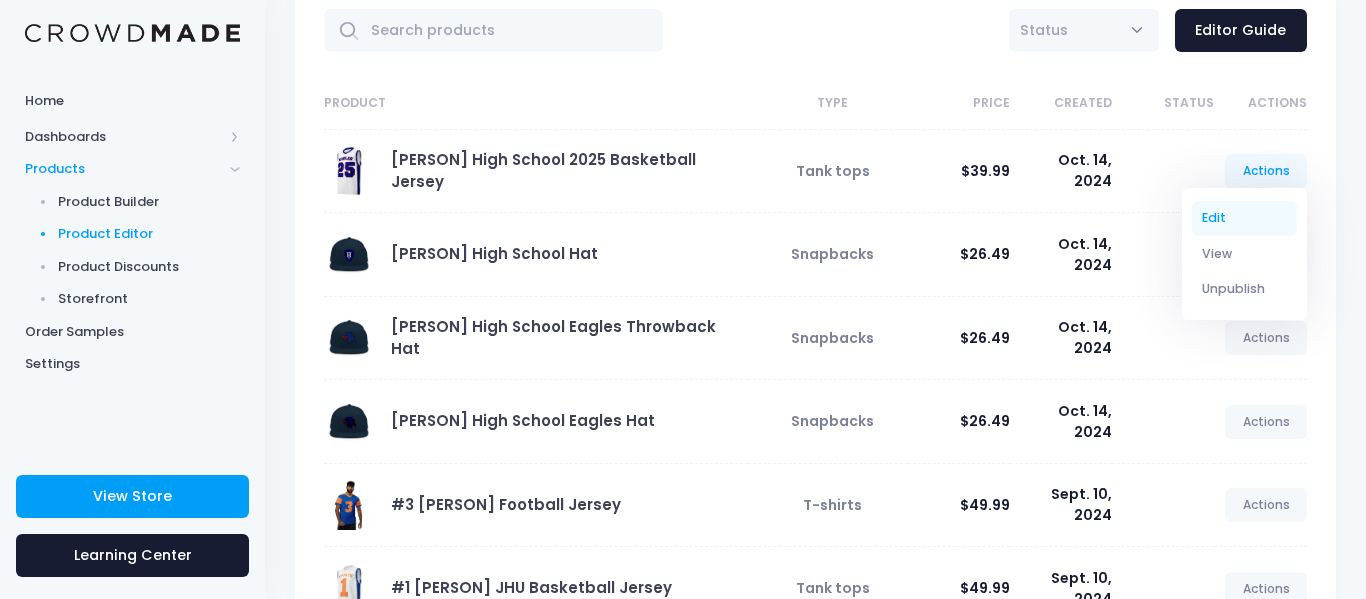 click on "Edit" at bounding box center [1245, 218] 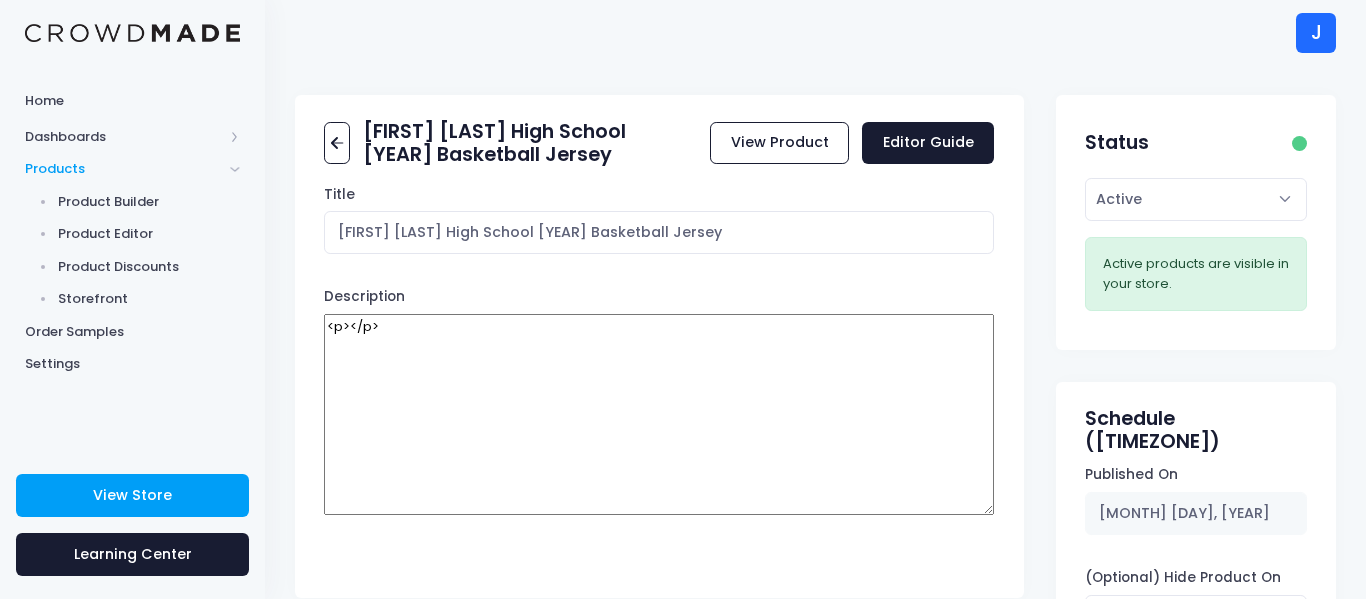 scroll, scrollTop: 0, scrollLeft: 0, axis: both 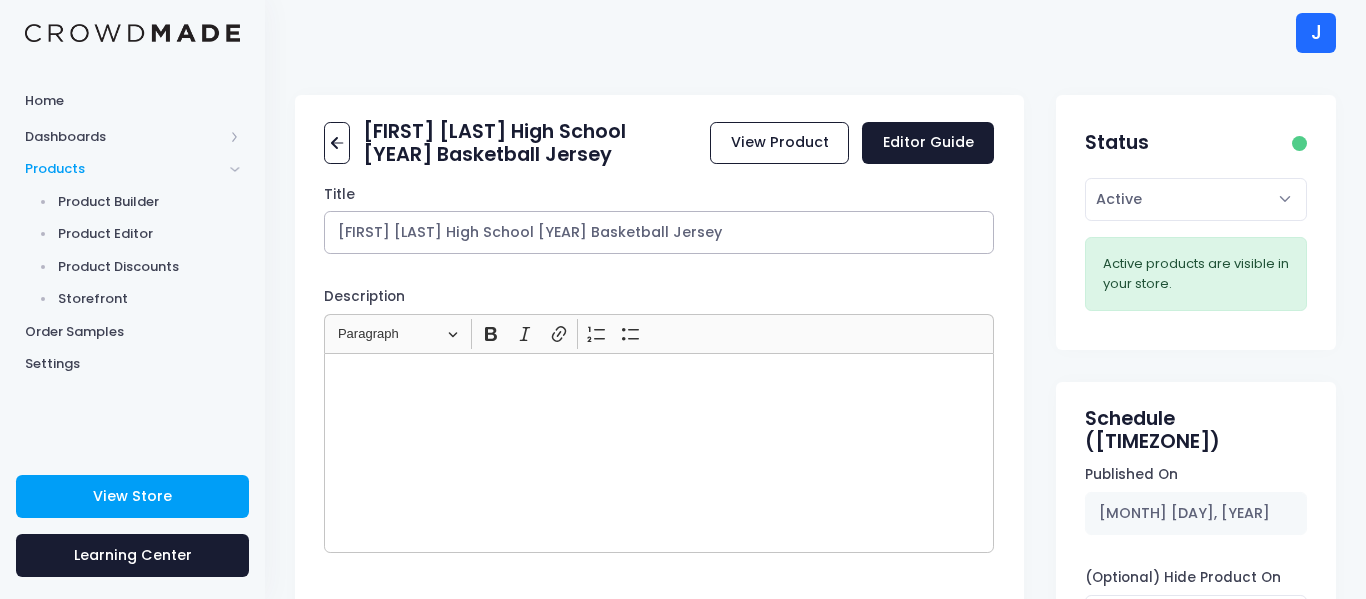 click on "Jonathan Haynes High School 2025 Basketball Jersey" at bounding box center [659, 232] 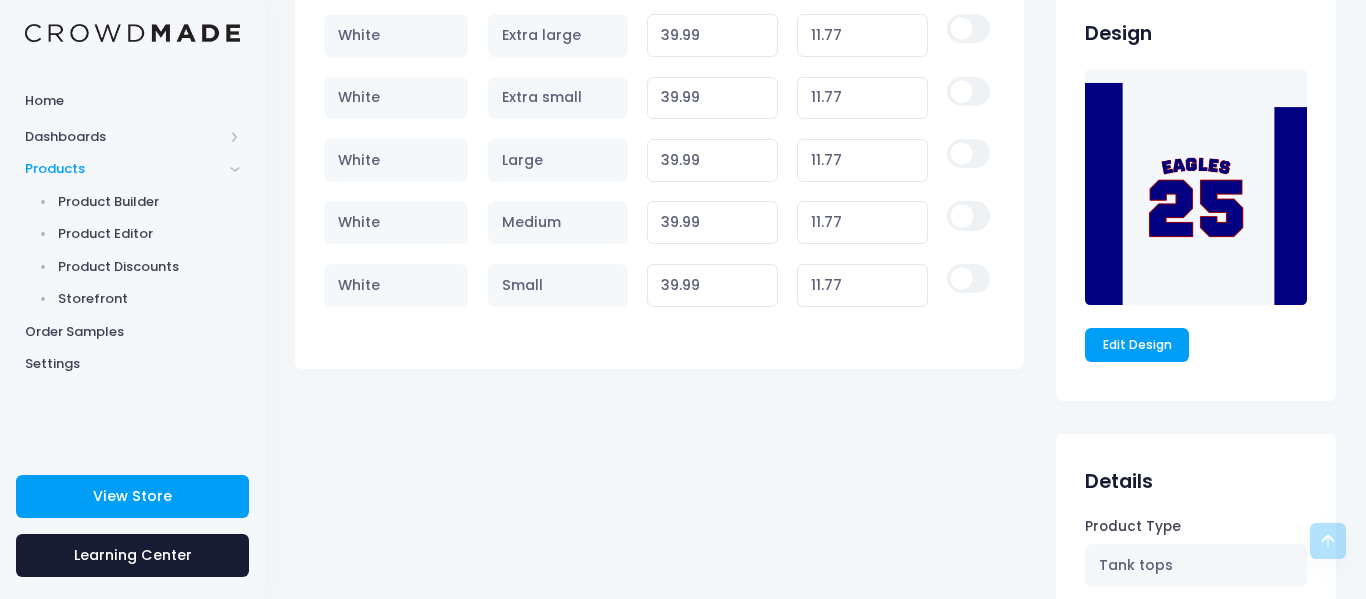 scroll, scrollTop: 1279, scrollLeft: 0, axis: vertical 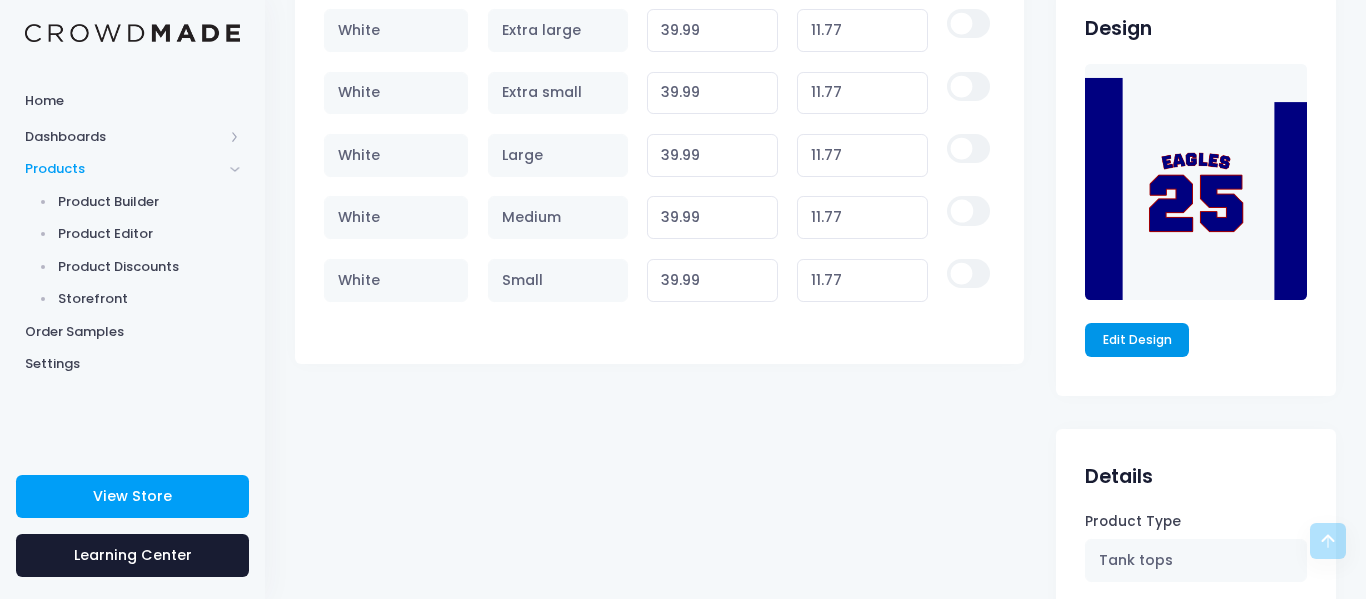 type on "Jonathan Haynes High School 2026 Basketball Jersey" 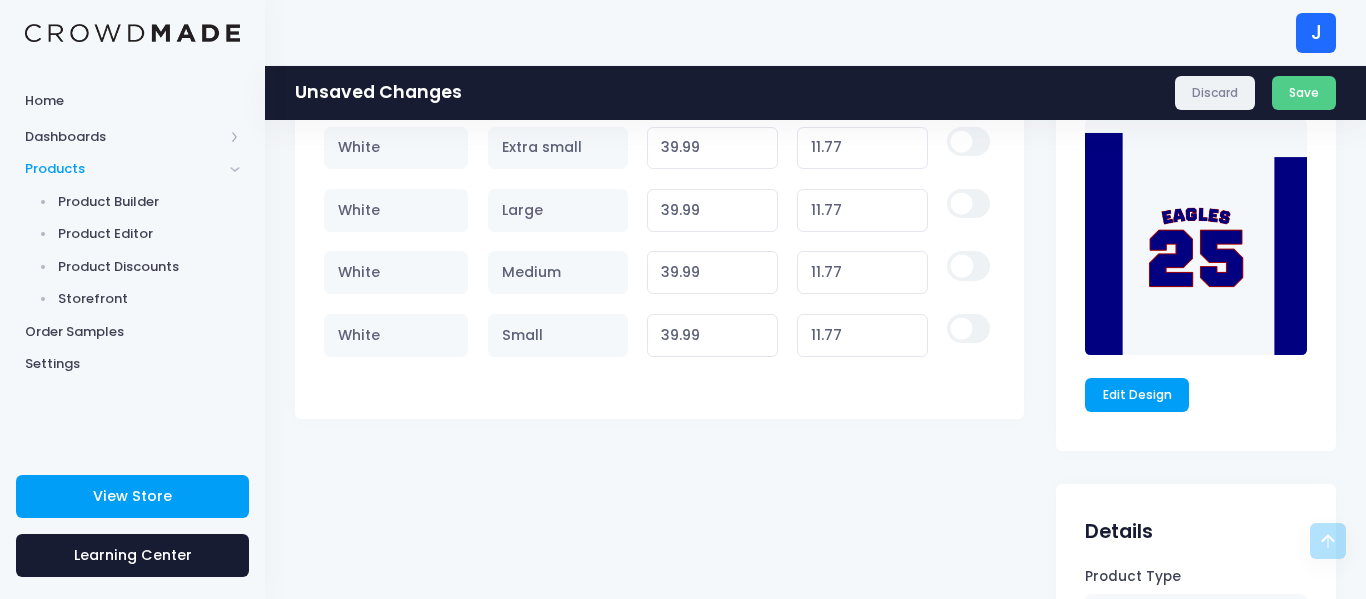 click on "Discard" at bounding box center (1215, 93) 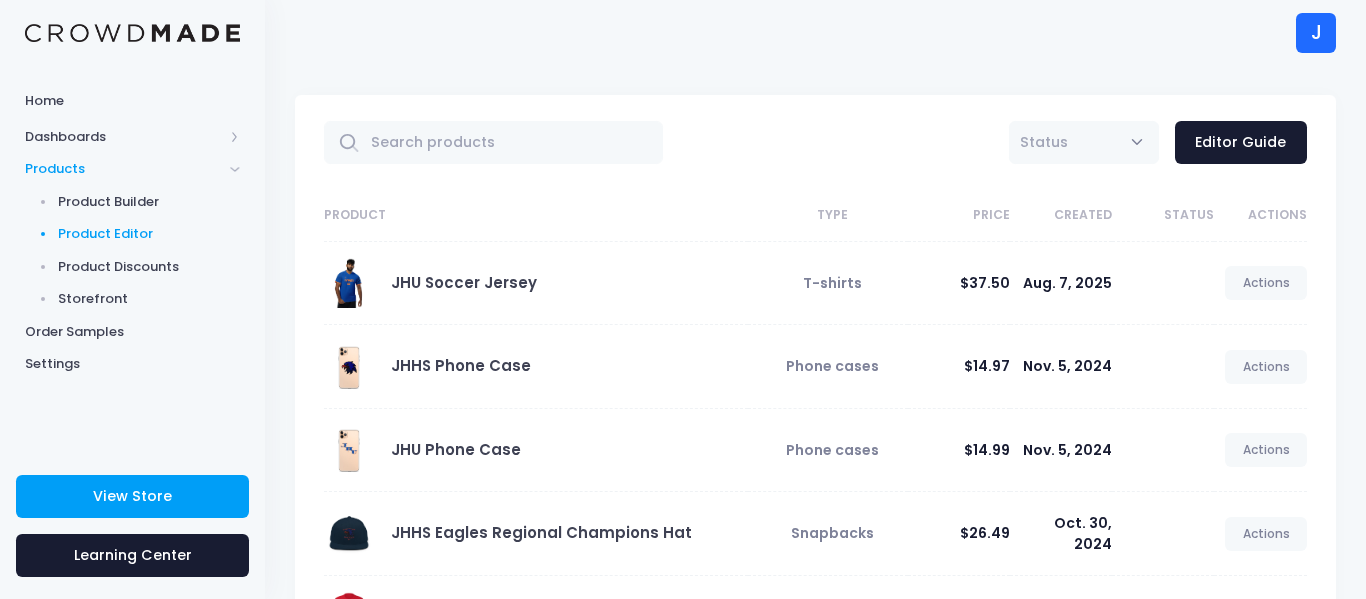 scroll, scrollTop: 593, scrollLeft: 0, axis: vertical 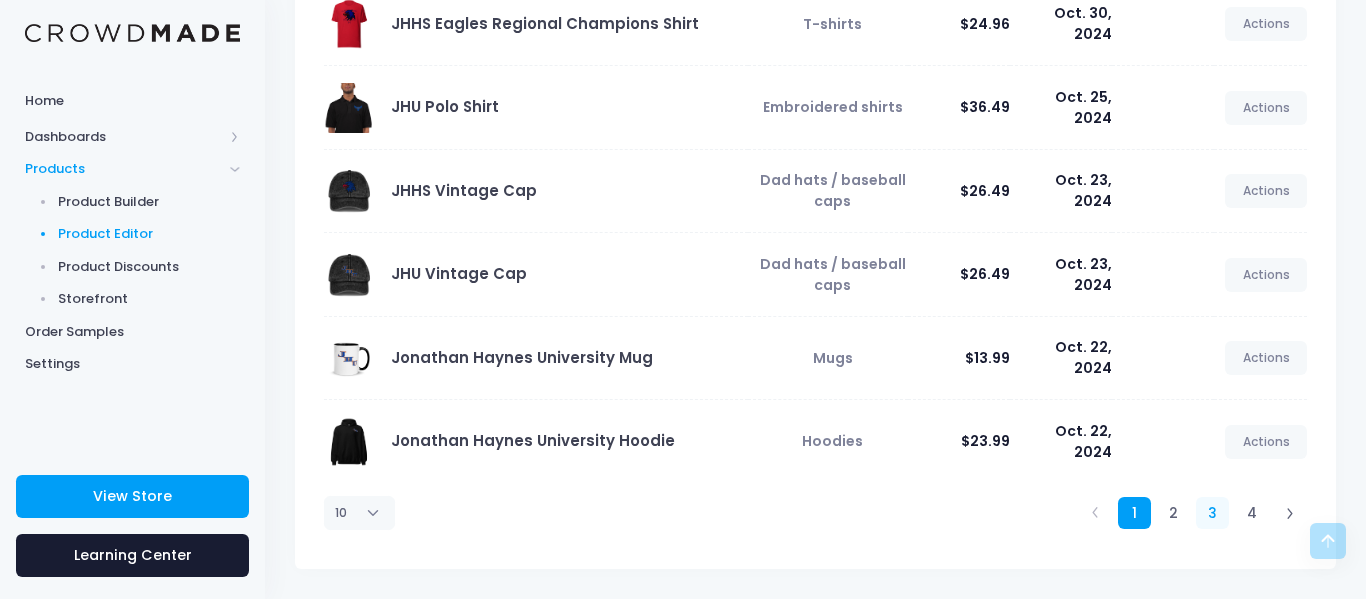 click on "3" at bounding box center (1212, 513) 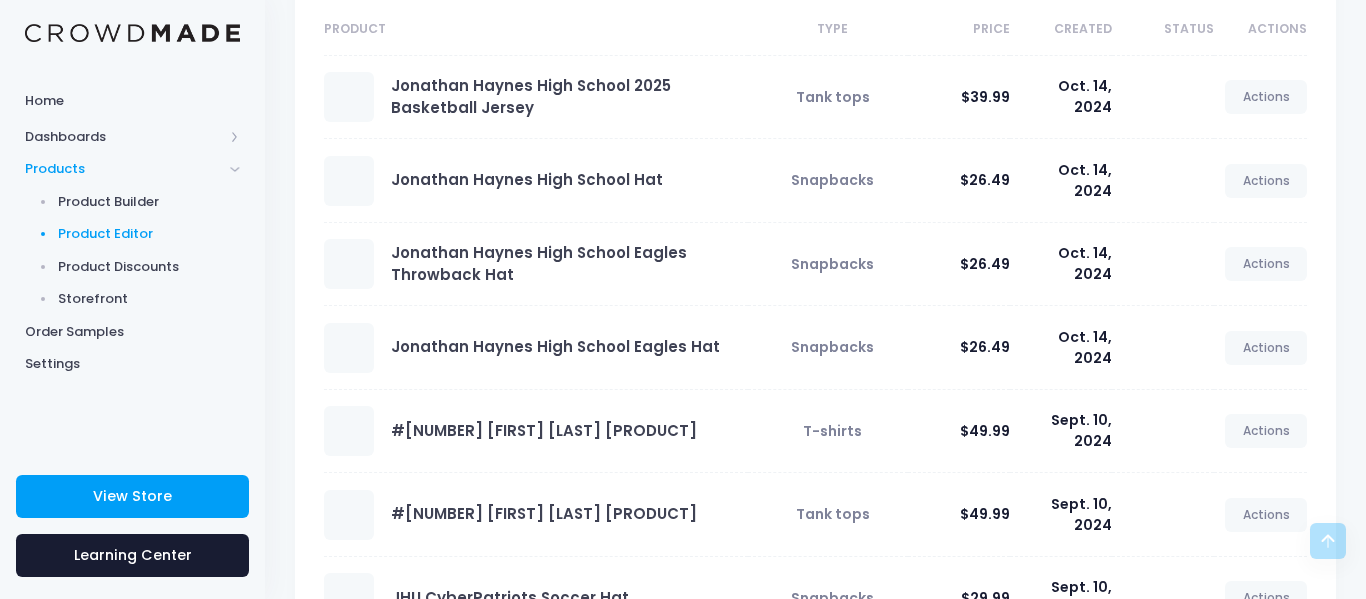 scroll, scrollTop: 0, scrollLeft: 0, axis: both 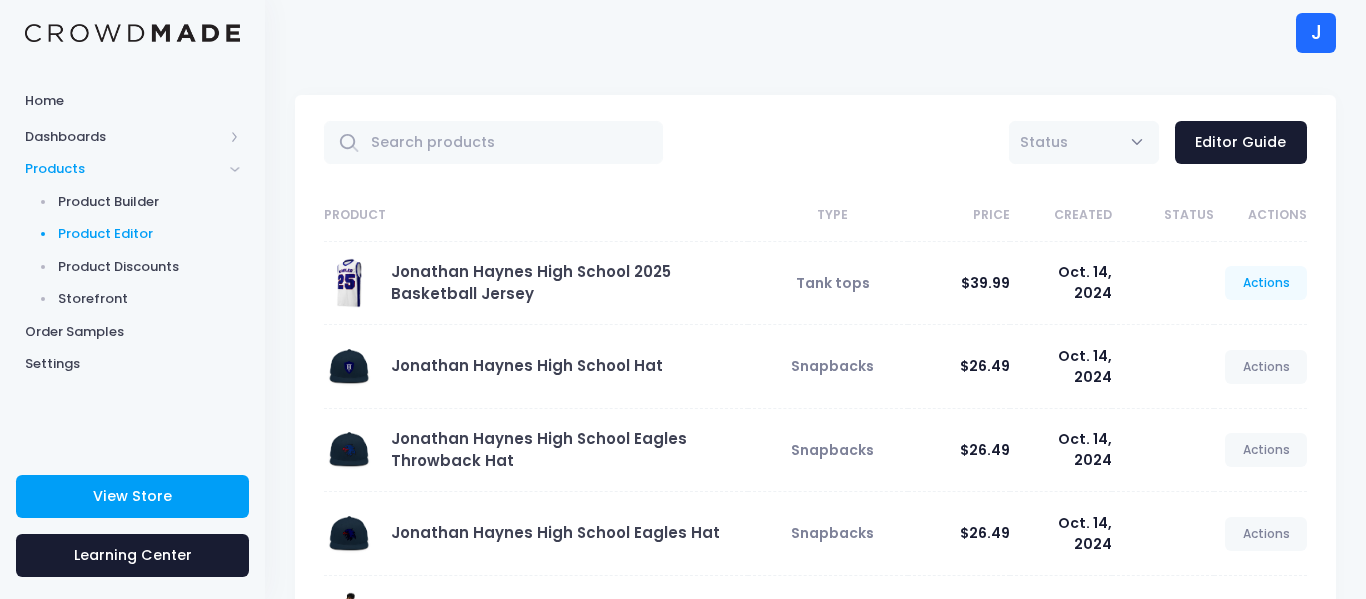 click on "Actions" at bounding box center [1266, 283] 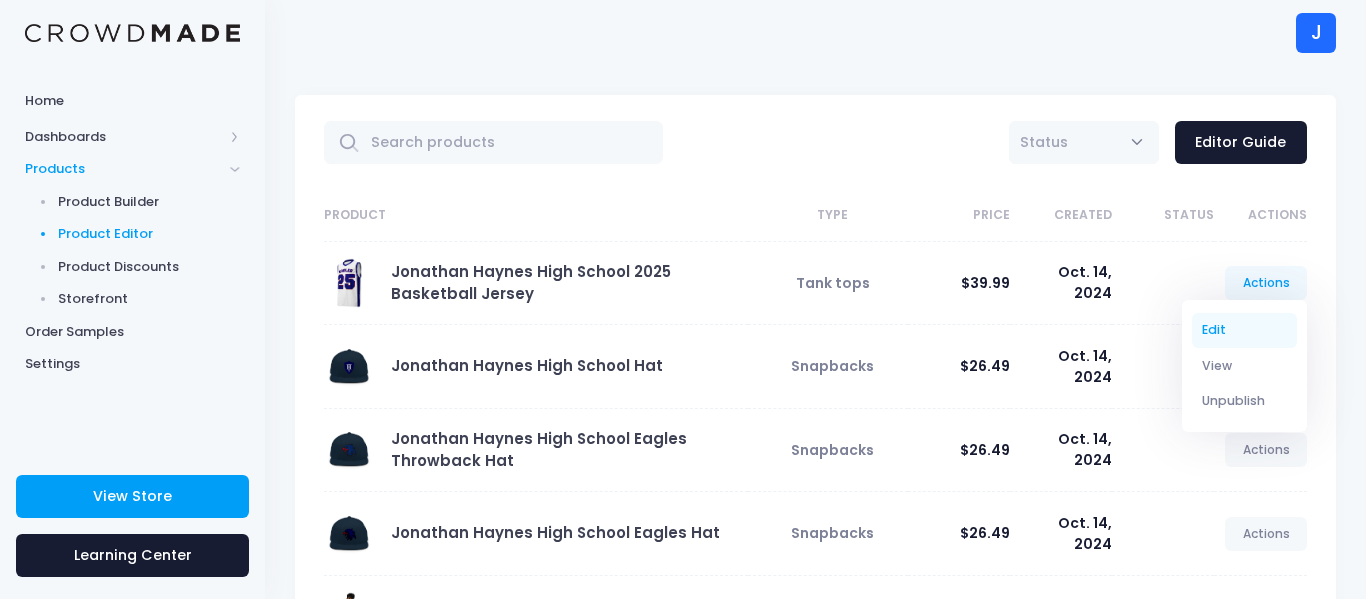 click on "Edit" at bounding box center [1245, 330] 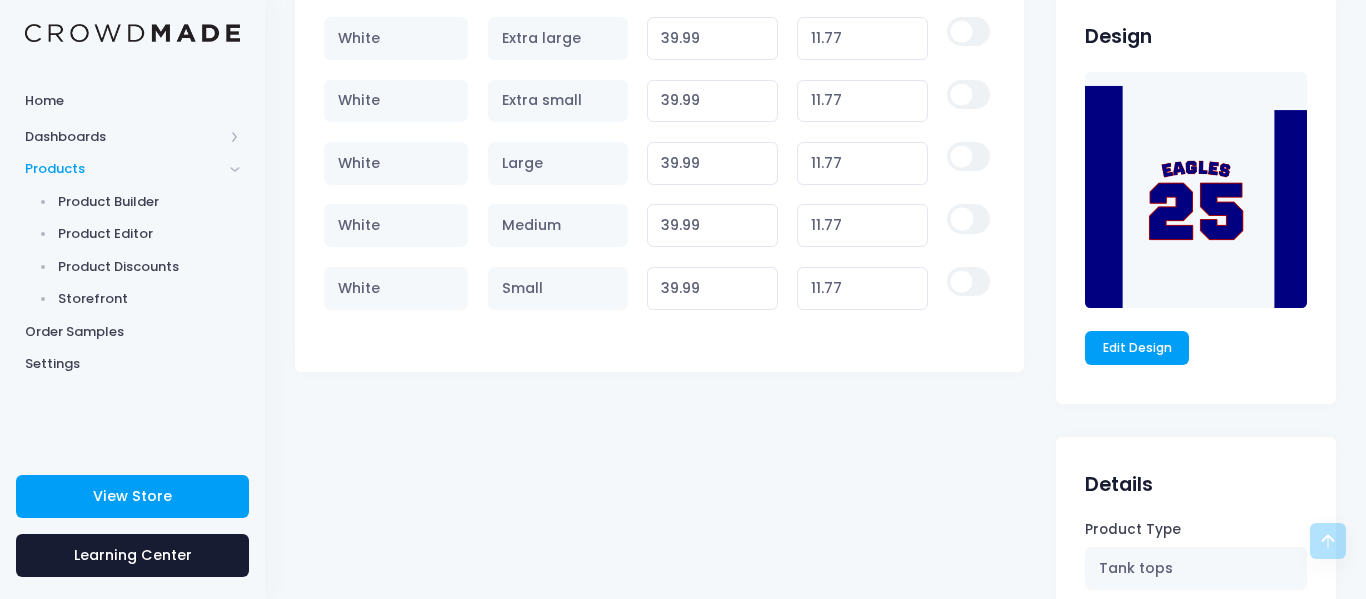 scroll, scrollTop: 1286, scrollLeft: 0, axis: vertical 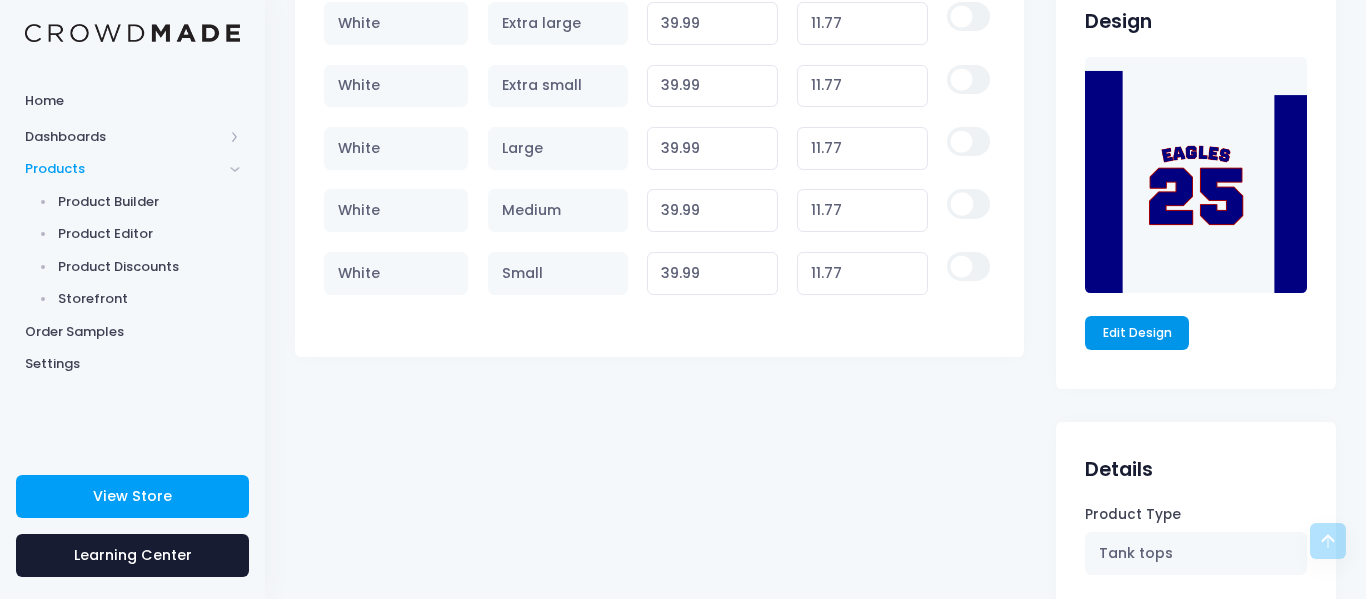 click on "Edit Design" at bounding box center [1137, 333] 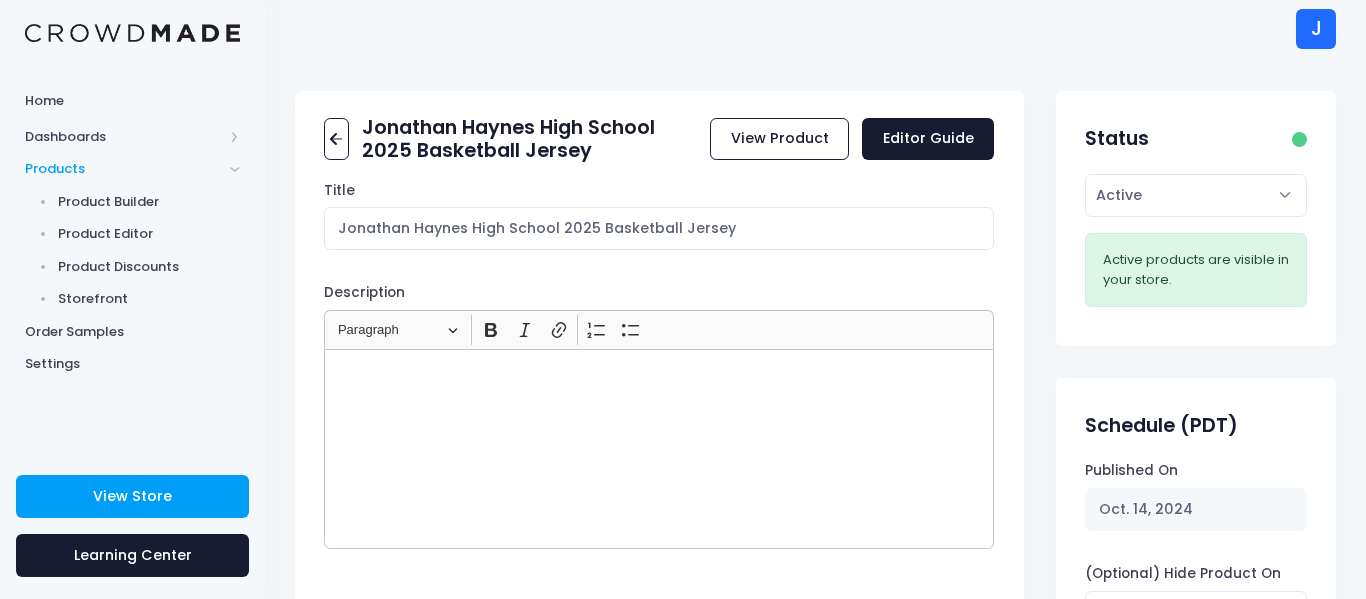 scroll, scrollTop: 0, scrollLeft: 0, axis: both 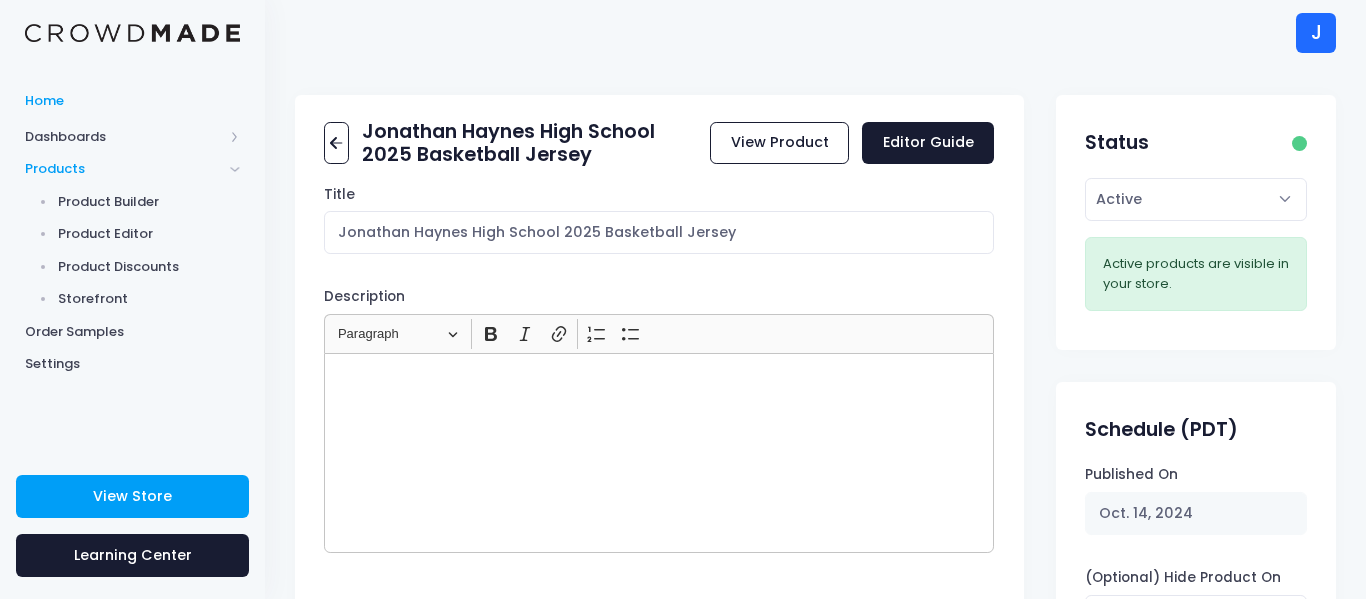 click on "Home" at bounding box center [132, 101] 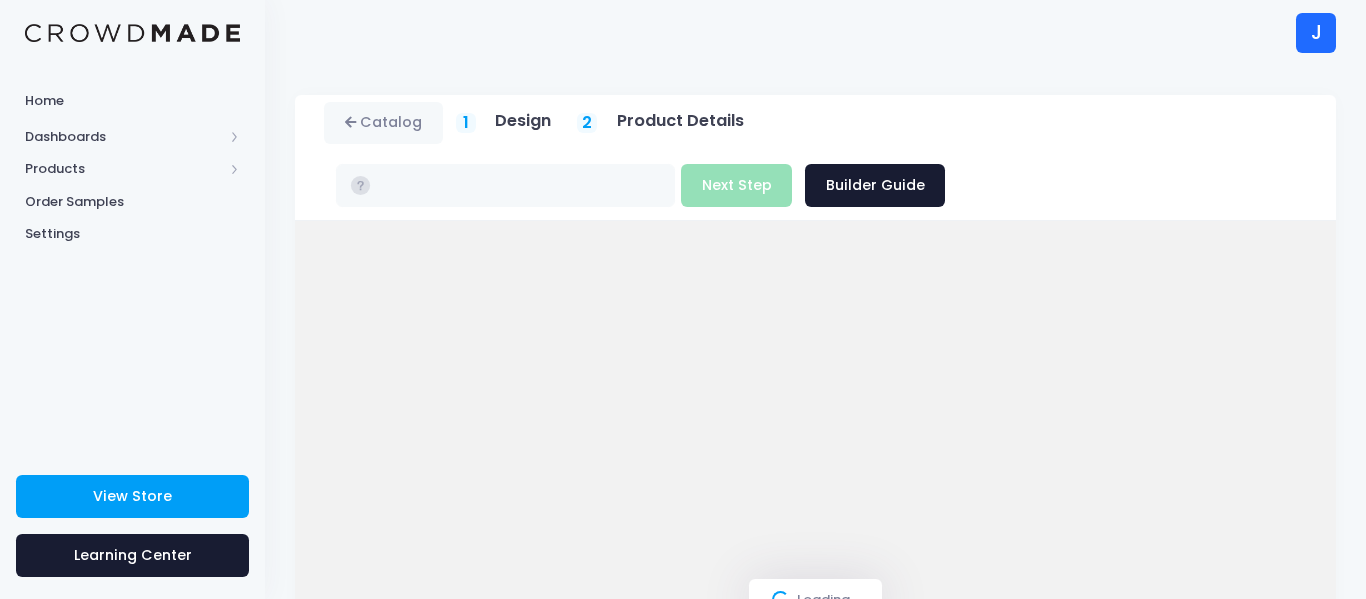 scroll, scrollTop: 0, scrollLeft: 0, axis: both 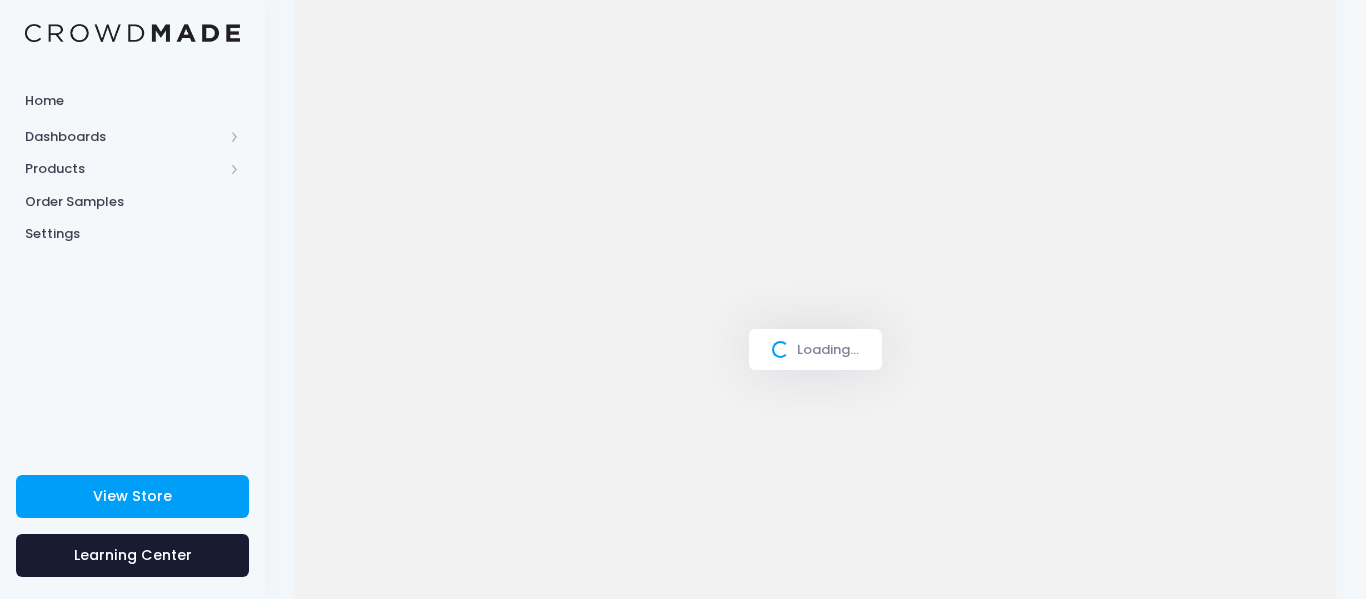 type on "$37.48 - $38.93" 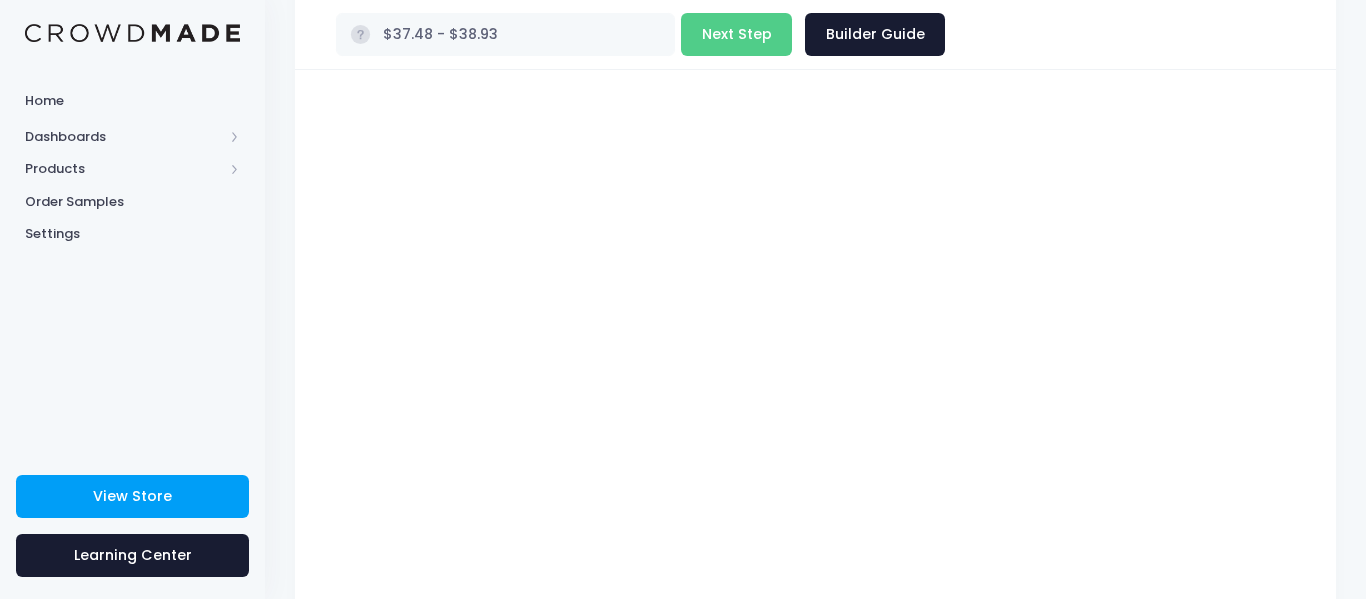 scroll, scrollTop: 154, scrollLeft: 0, axis: vertical 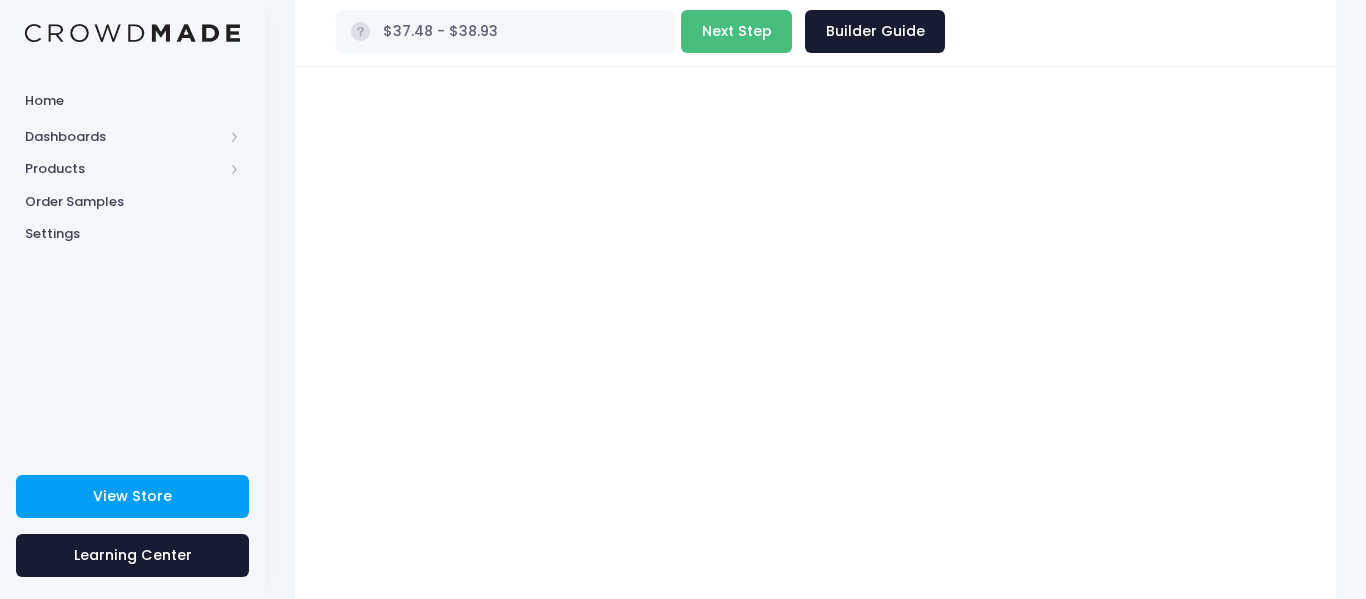 click on "Next Step" at bounding box center (736, 31) 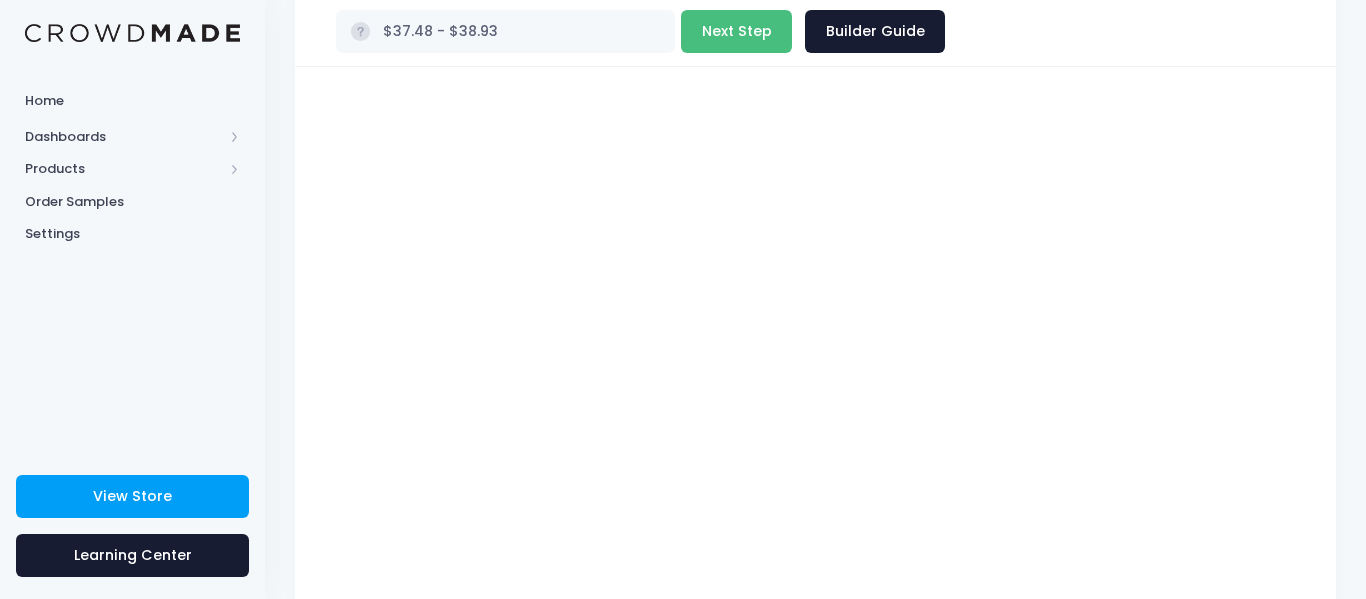 scroll, scrollTop: 0, scrollLeft: 0, axis: both 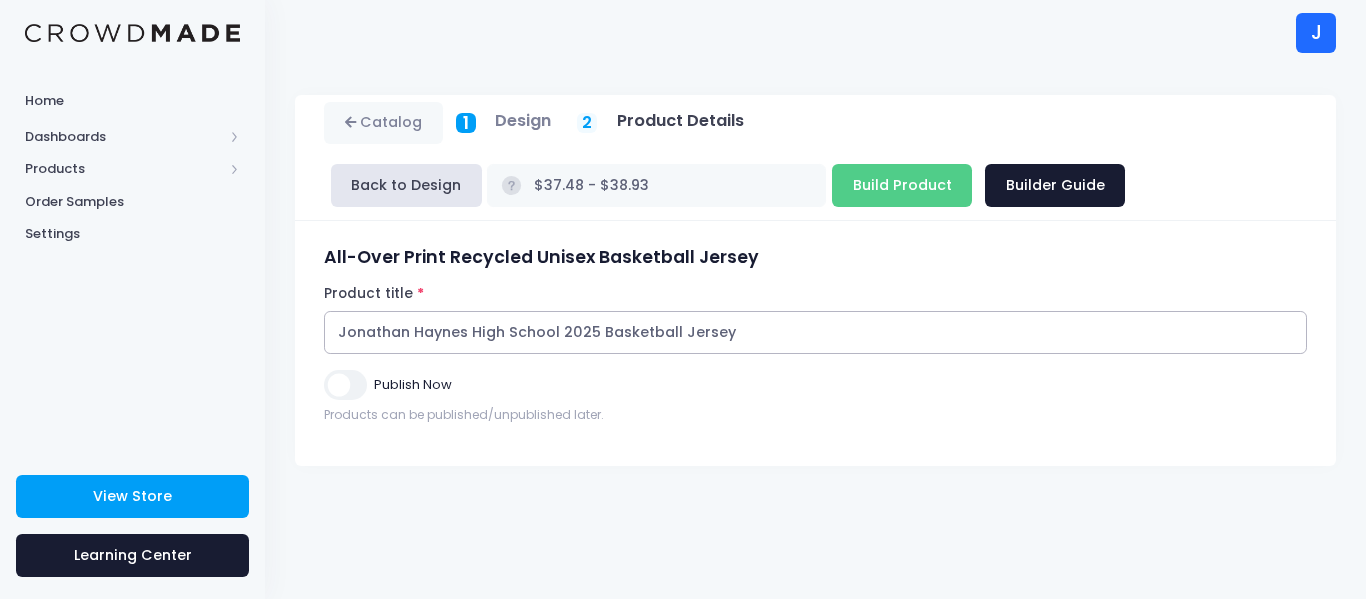 click on "Jonathan Haynes High School 2025 Basketball Jersey" at bounding box center [815, 332] 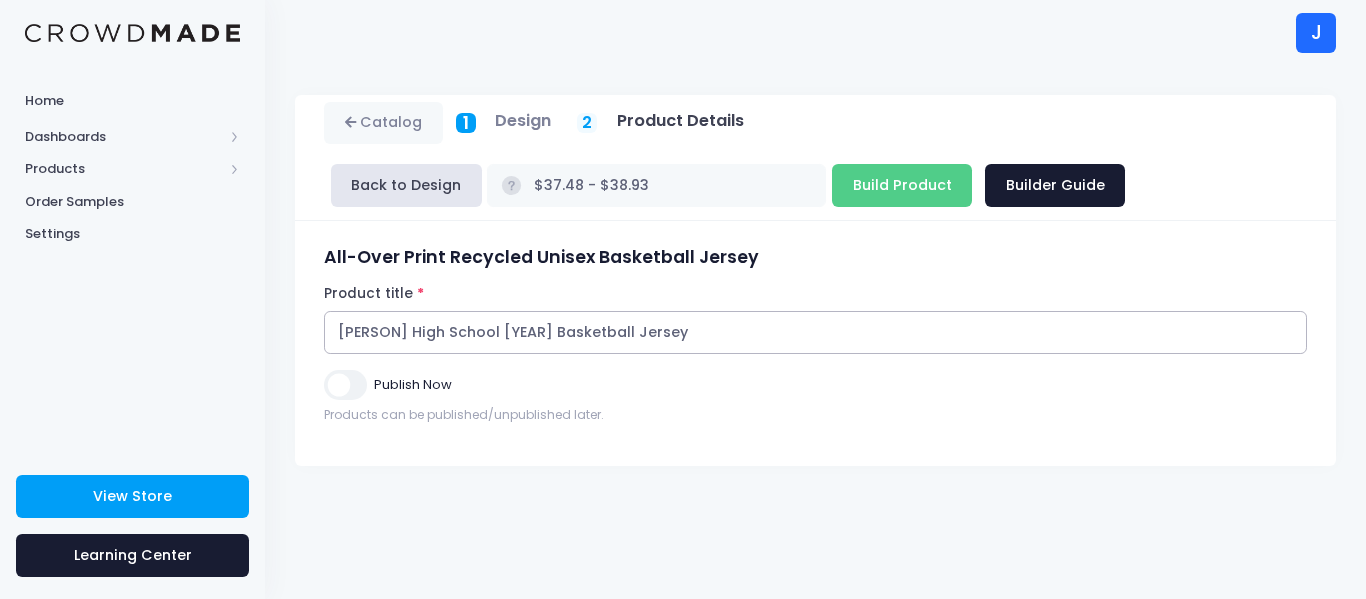 type on "Jonathan Haynes High School 2026 Basketball Jersey" 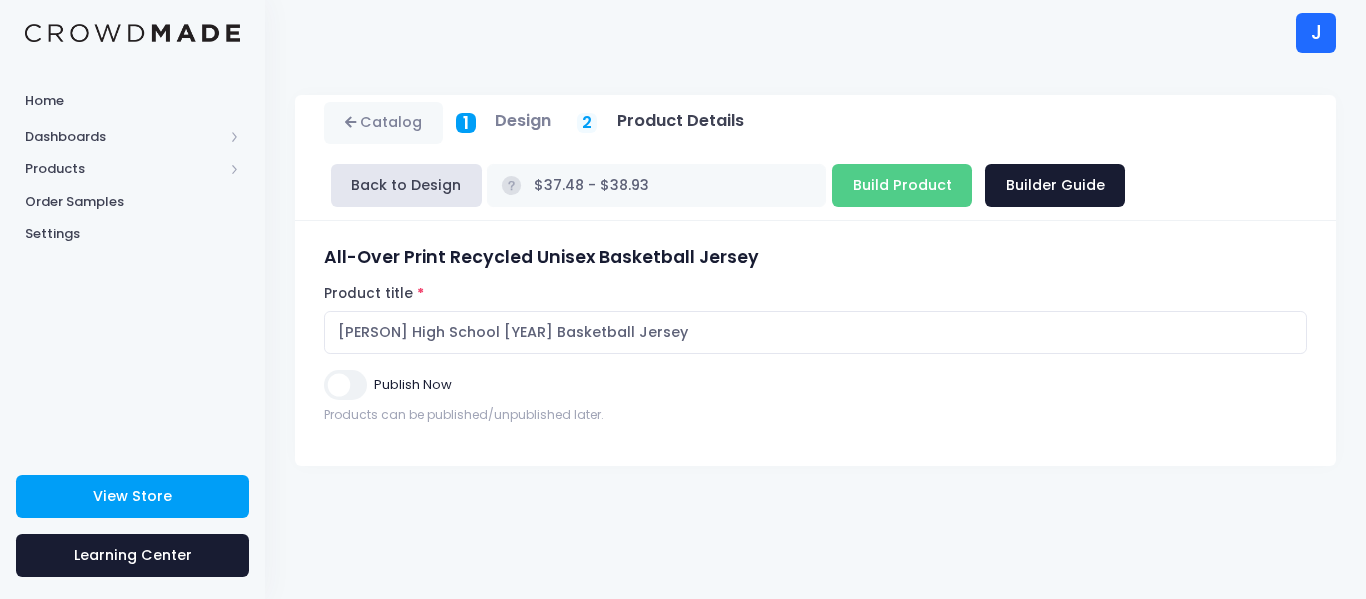 click on "Publish Now" at bounding box center (413, 385) 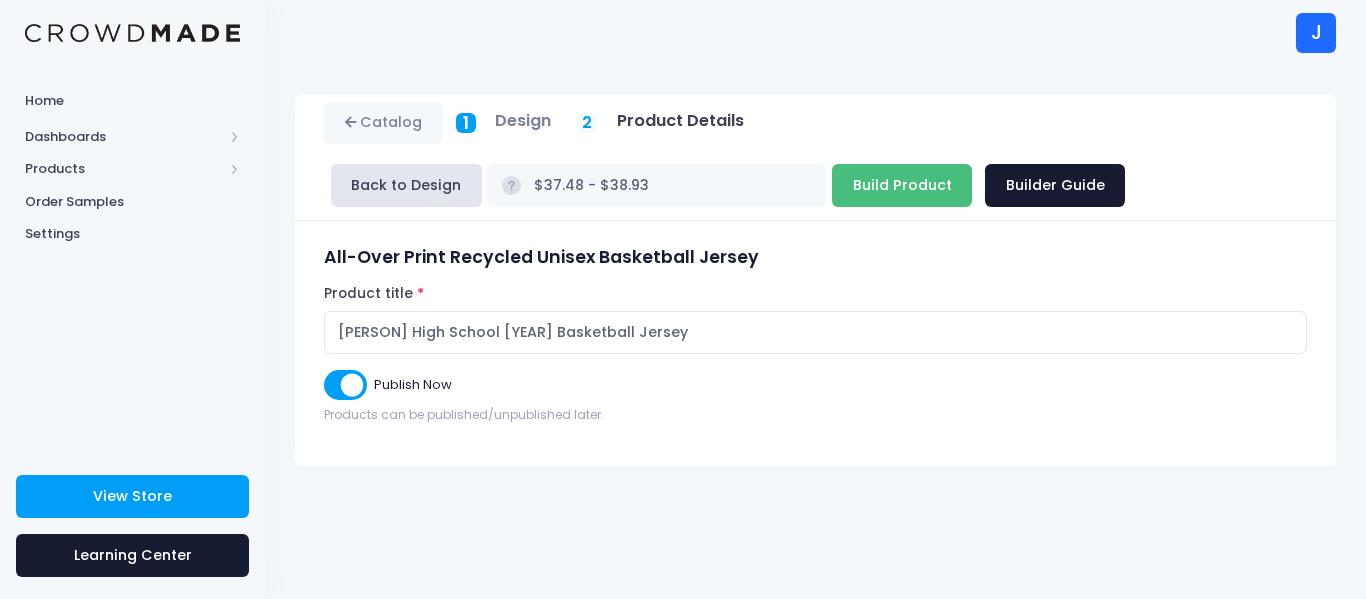 click on "Build Product" at bounding box center (902, 185) 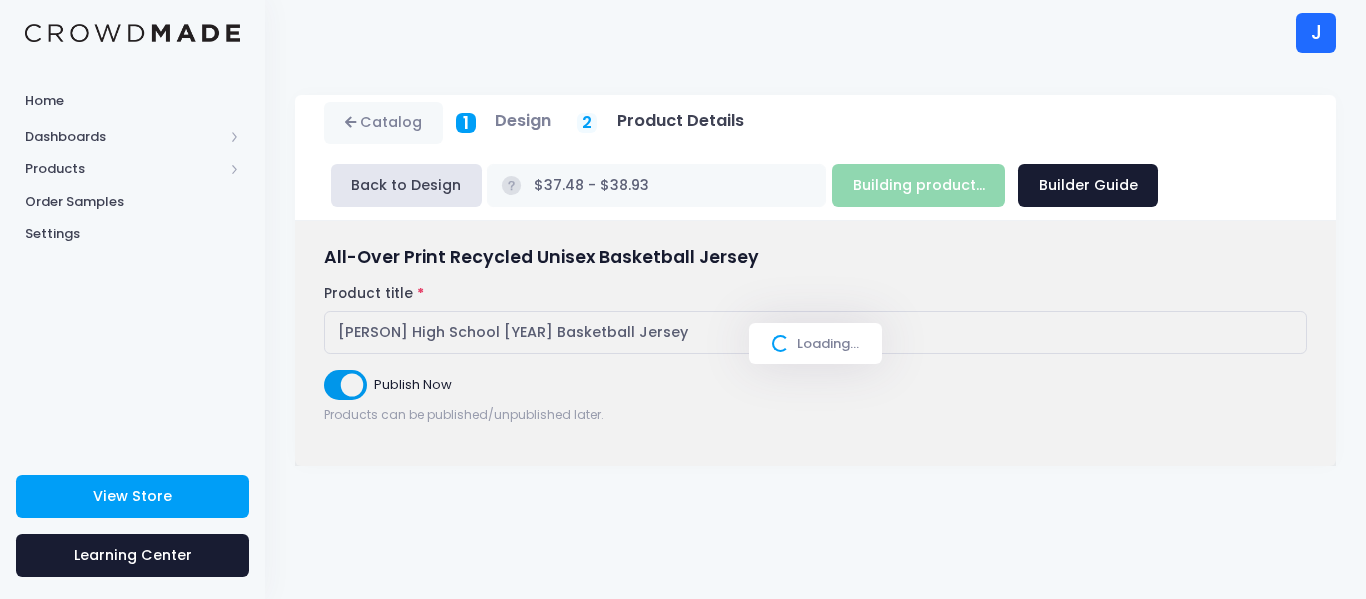 type on "Build Product" 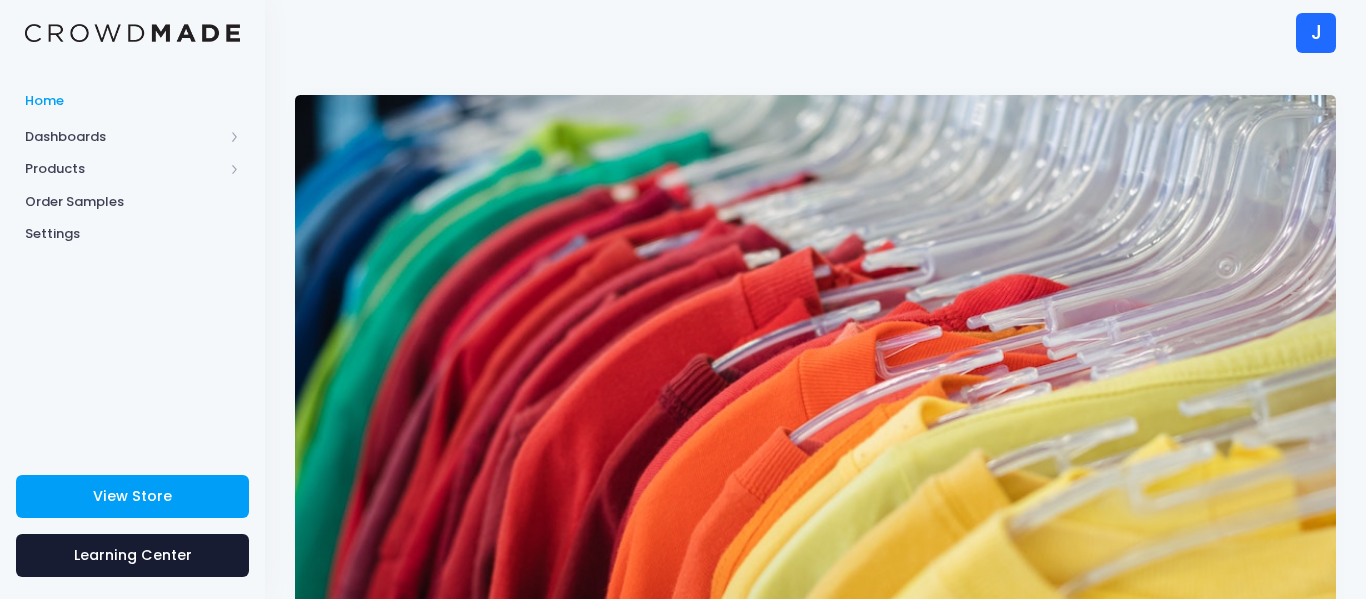scroll, scrollTop: 0, scrollLeft: 0, axis: both 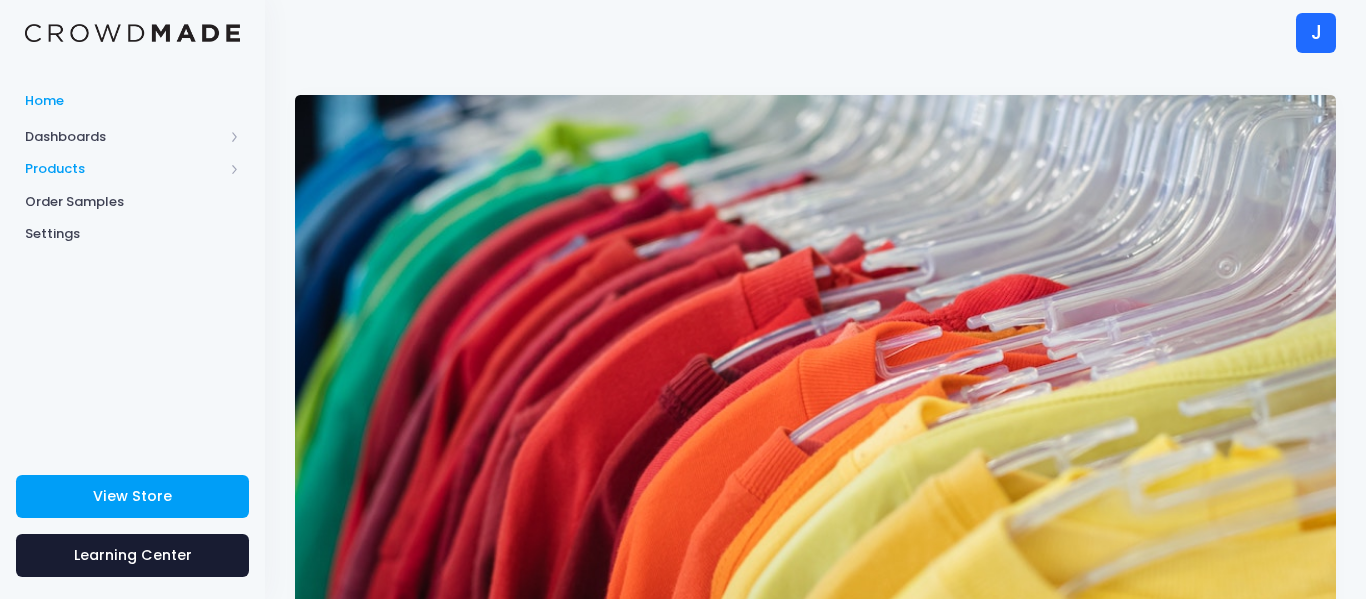 click on "Products" at bounding box center (124, 169) 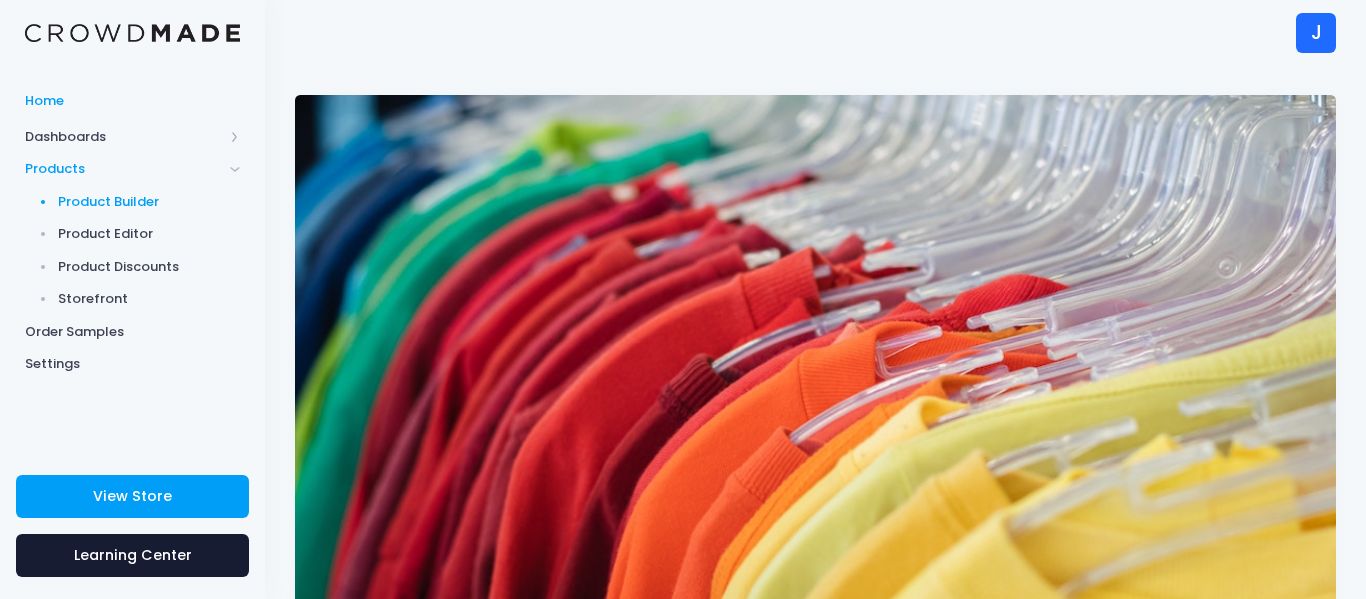 click on "Product Builder" at bounding box center [149, 202] 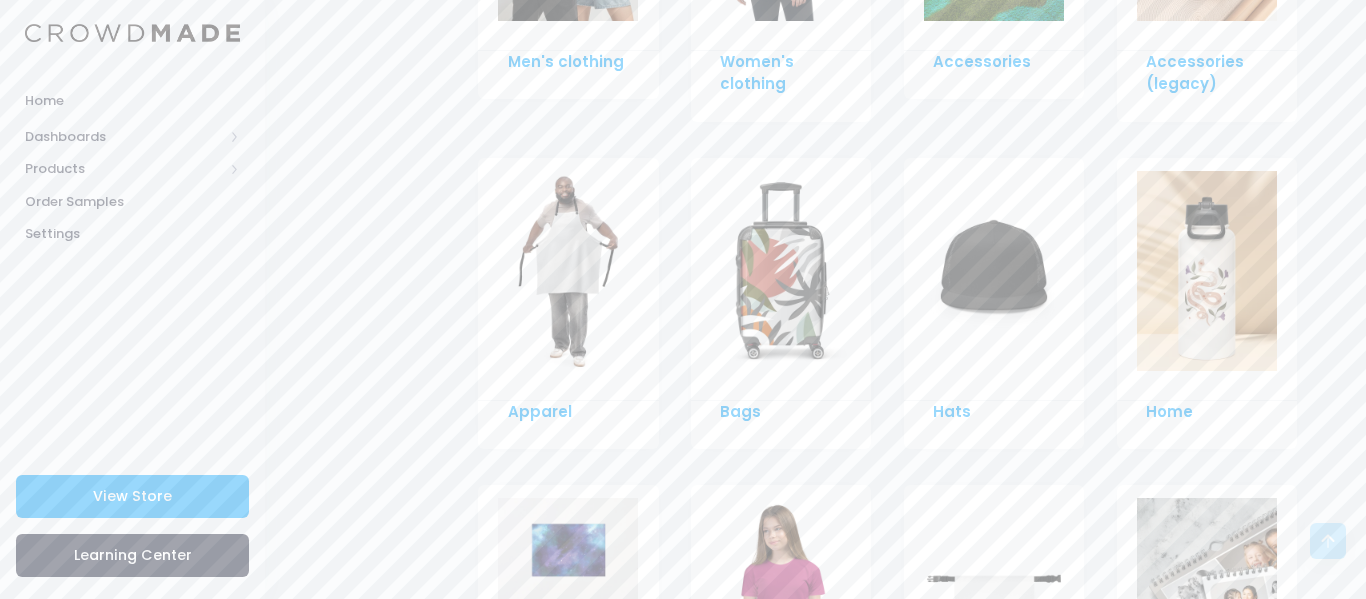 scroll, scrollTop: 1357, scrollLeft: 0, axis: vertical 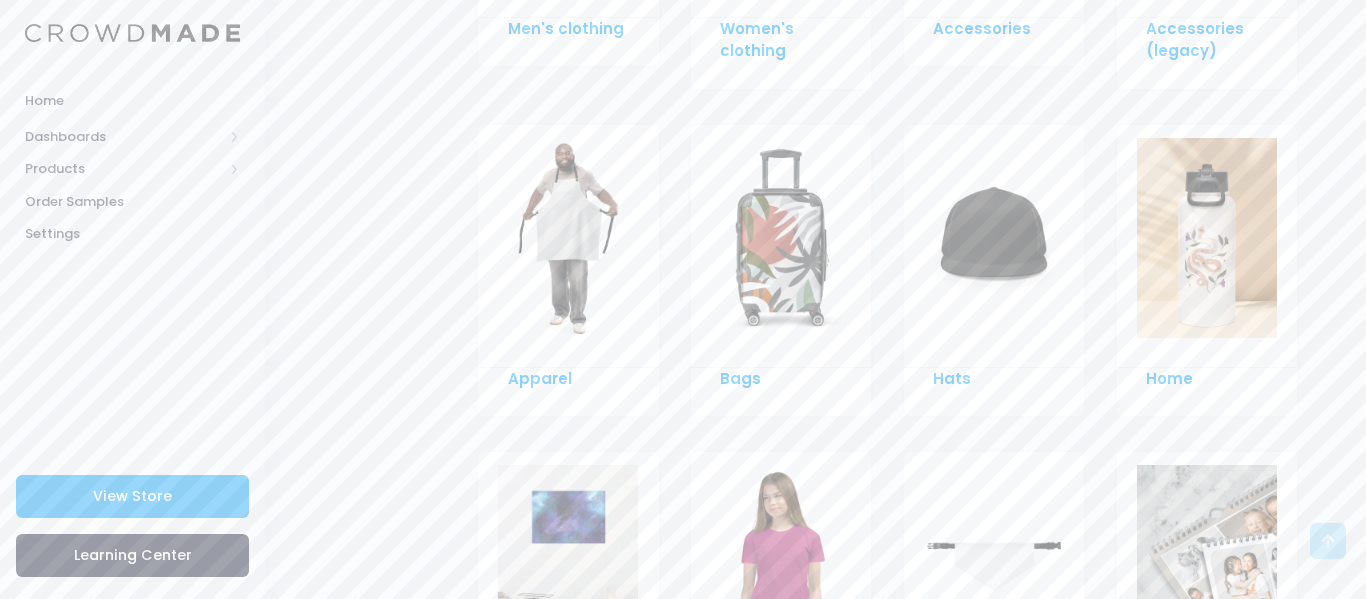 click at bounding box center (994, 238) 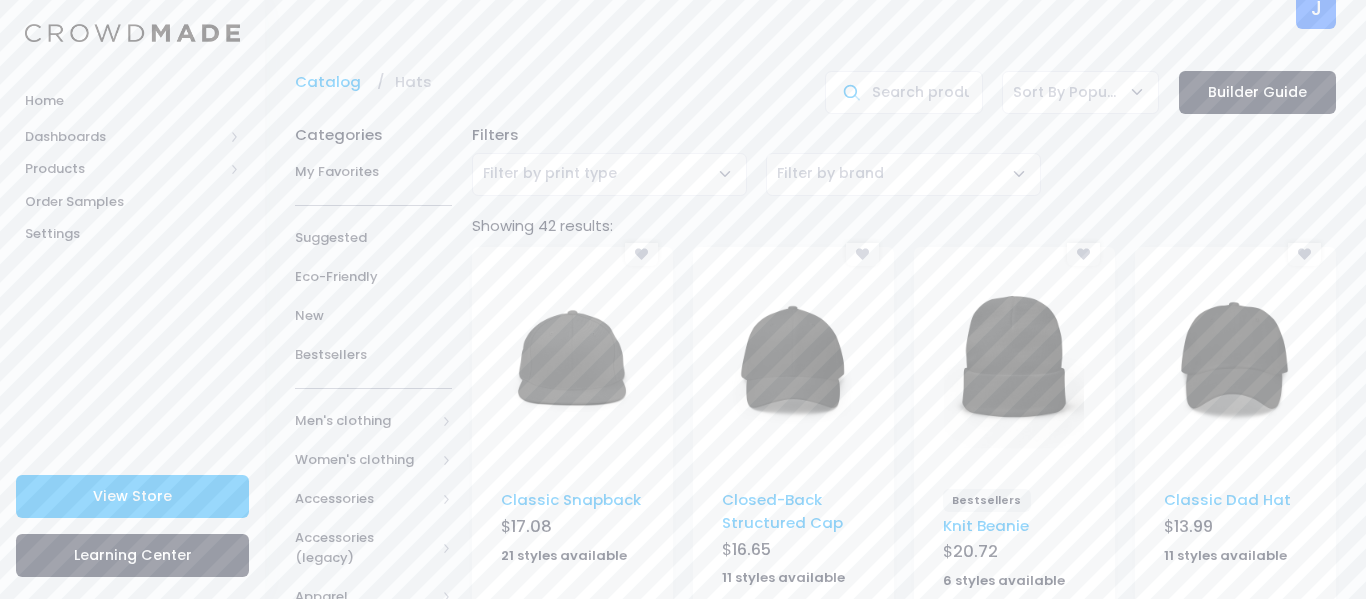 scroll, scrollTop: 29, scrollLeft: 0, axis: vertical 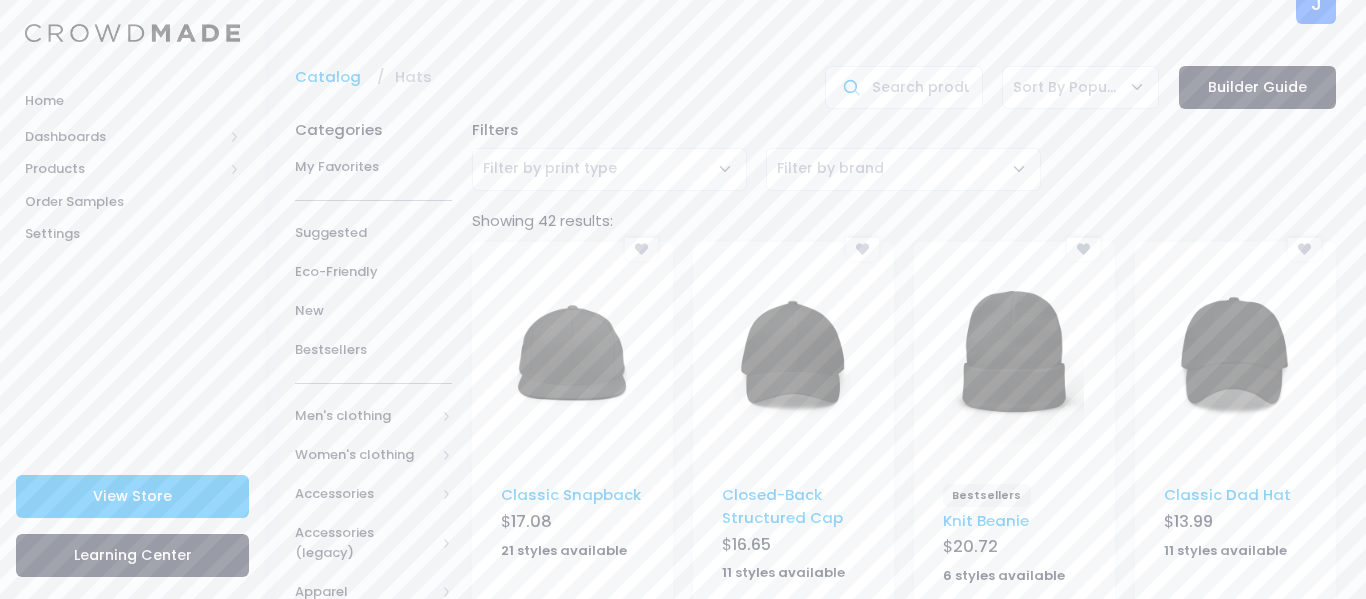 click at bounding box center [572, 355] 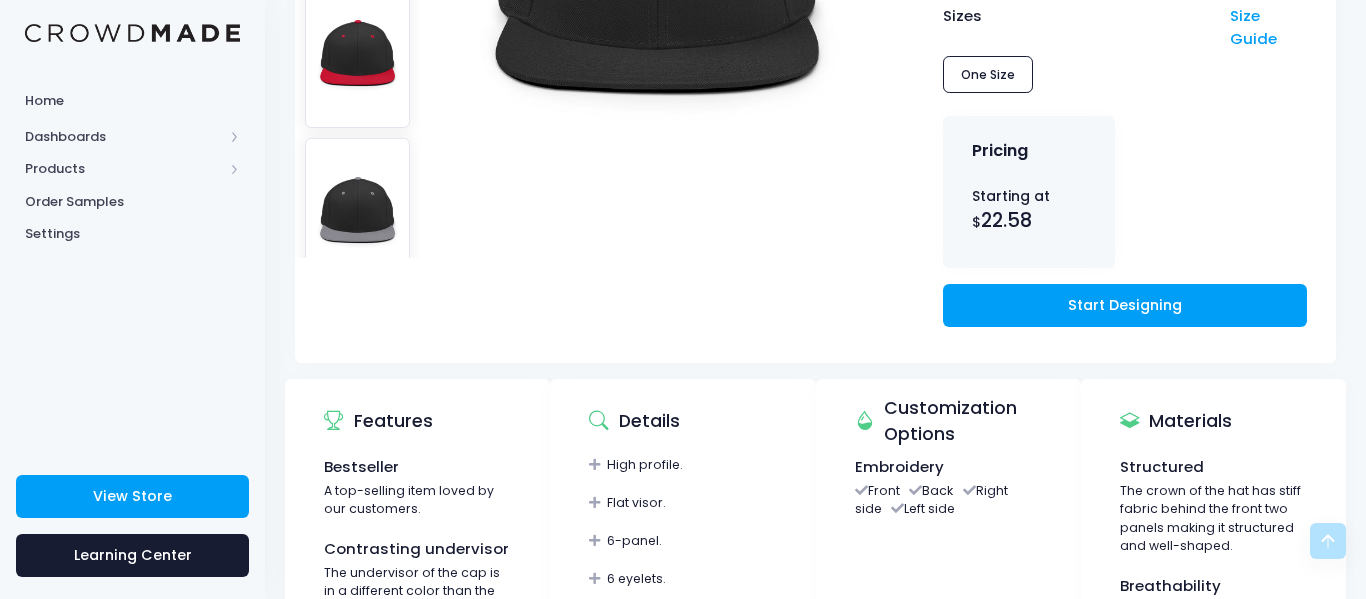 scroll, scrollTop: 537, scrollLeft: 0, axis: vertical 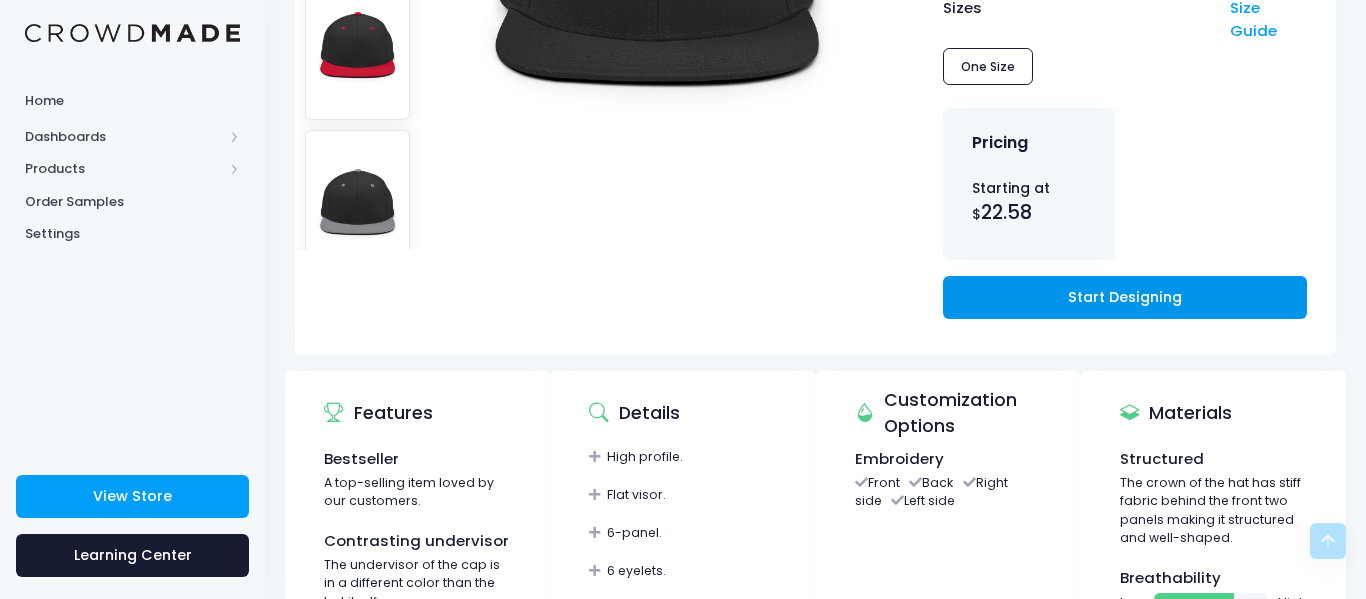 click on "Start Designing" at bounding box center [1125, 297] 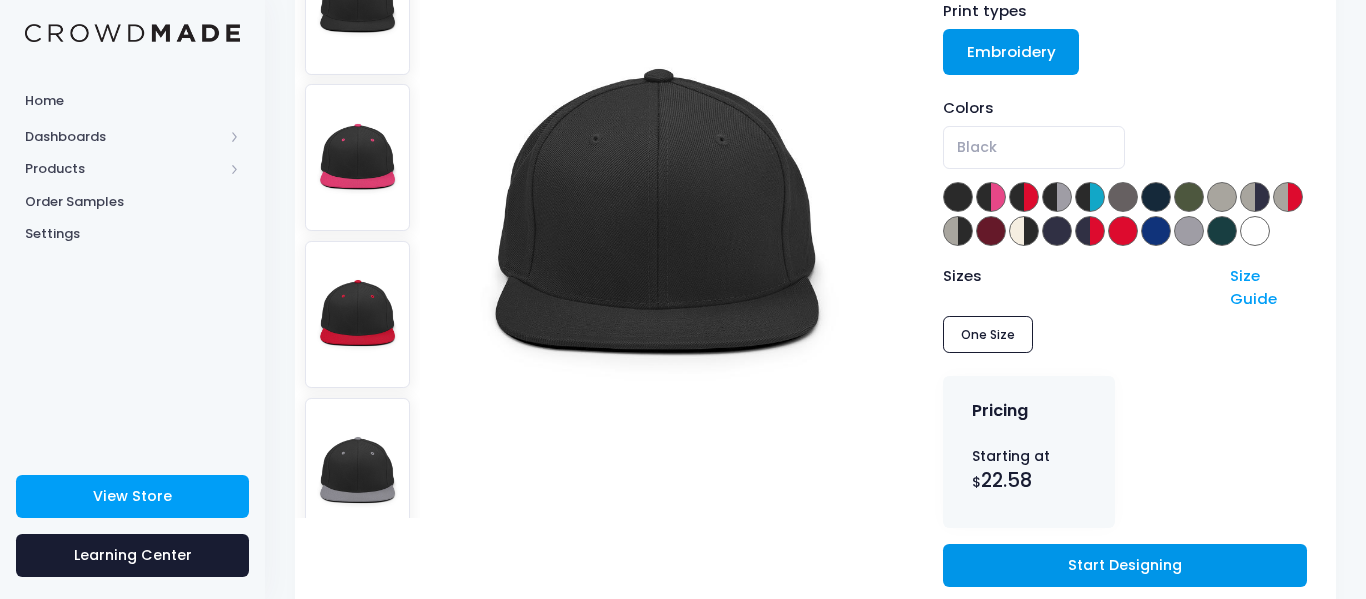 scroll, scrollTop: 260, scrollLeft: 0, axis: vertical 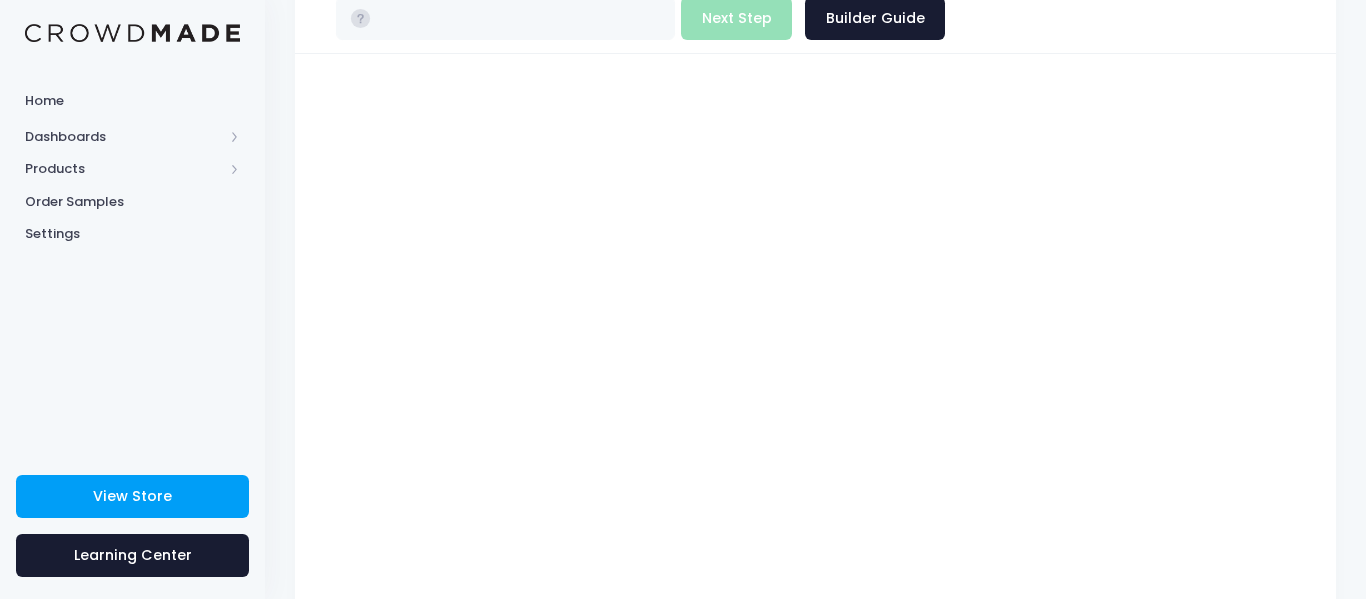 type on "$22.58" 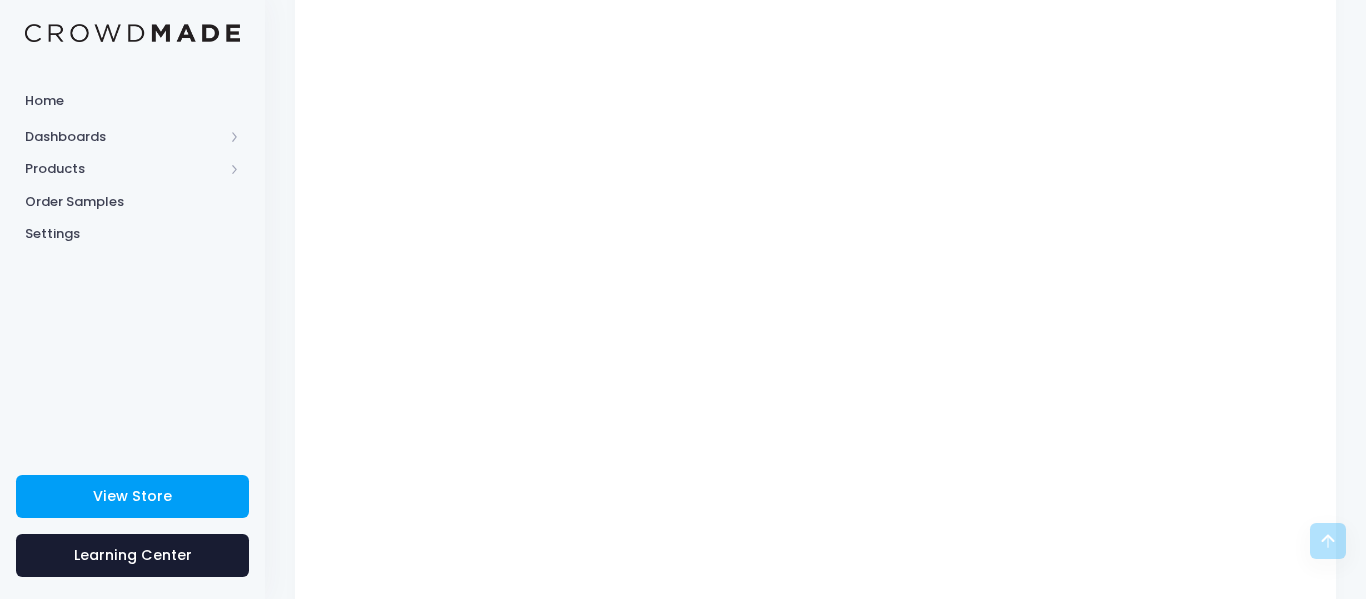 scroll, scrollTop: 357, scrollLeft: 0, axis: vertical 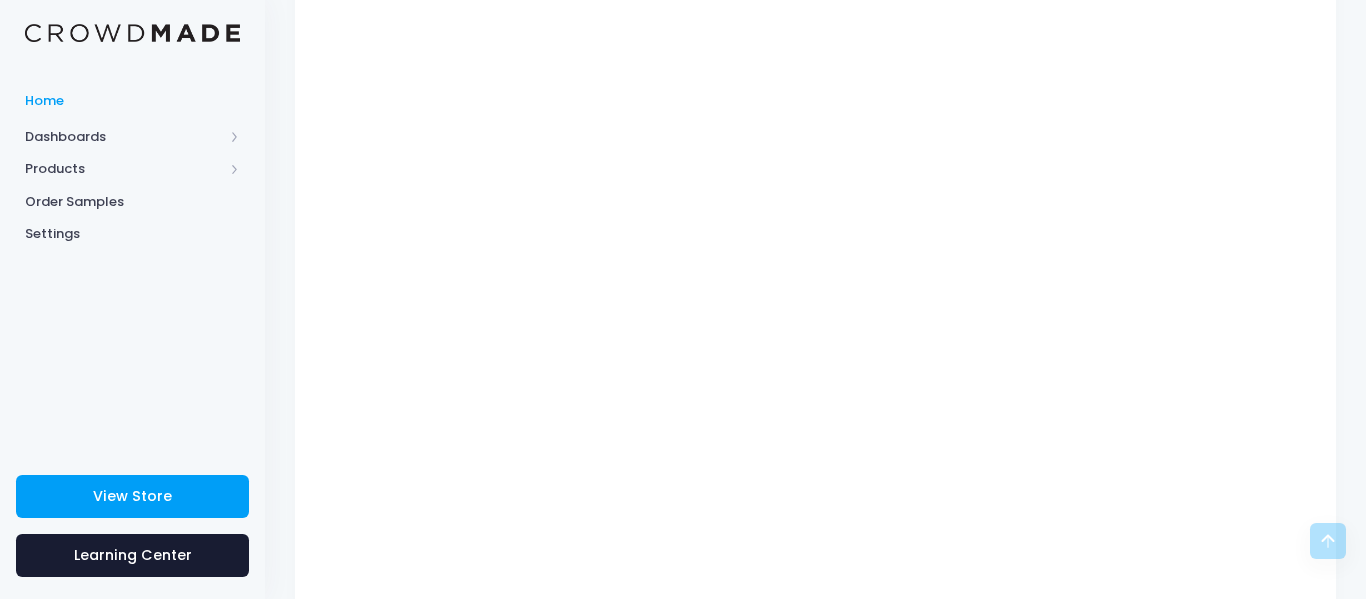 click on "Home" at bounding box center [132, 101] 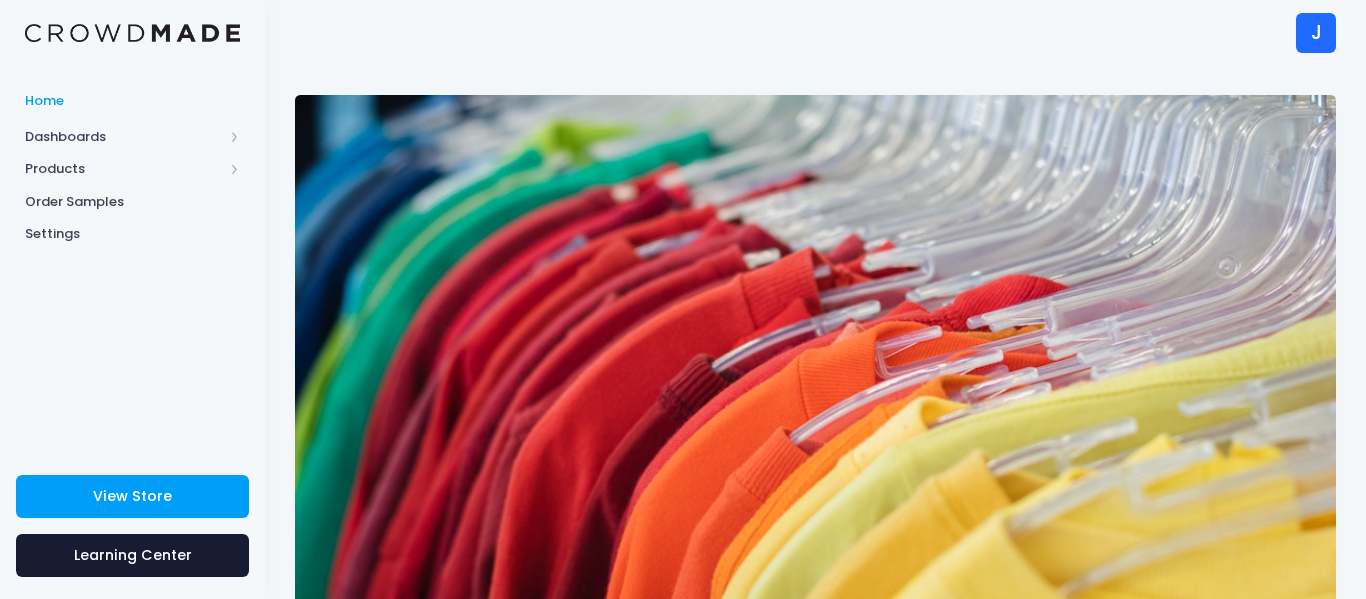 scroll, scrollTop: 0, scrollLeft: 0, axis: both 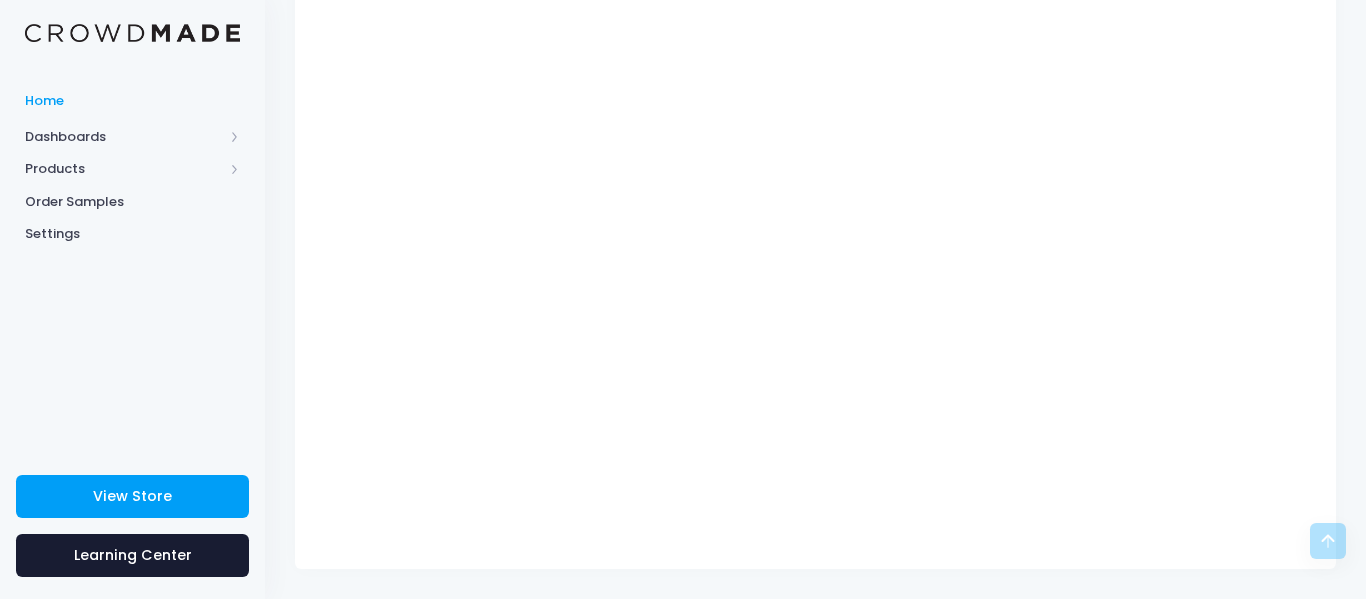 click on "Home" at bounding box center (132, 101) 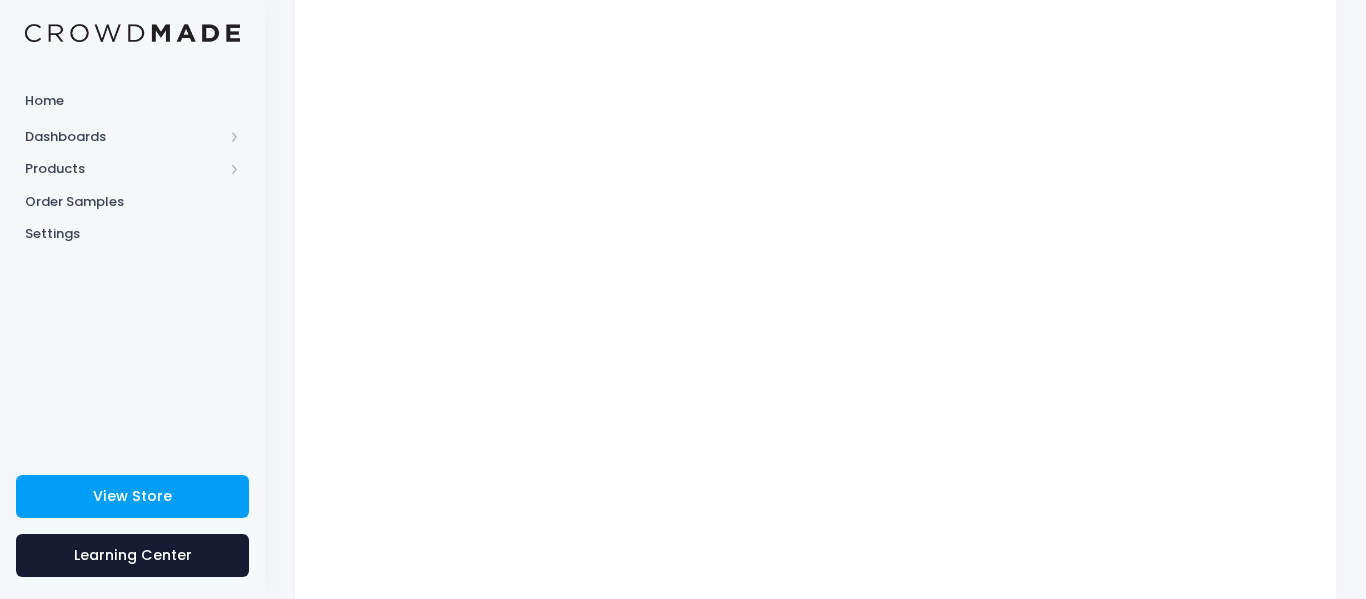 scroll, scrollTop: 409, scrollLeft: 0, axis: vertical 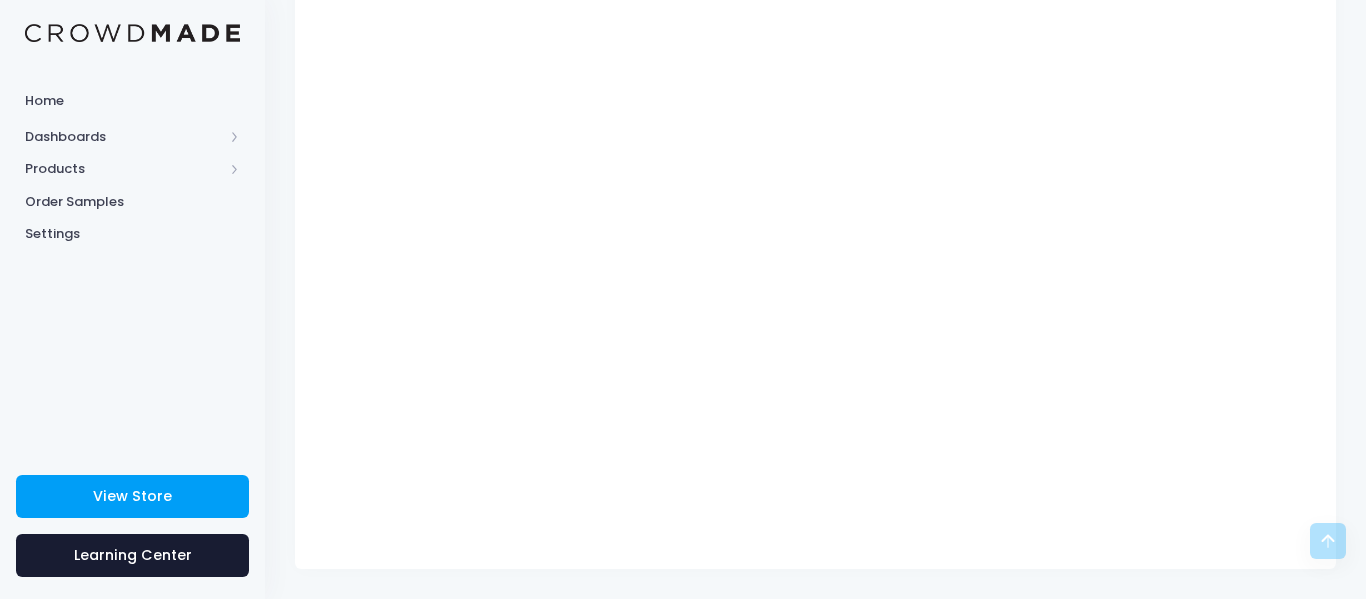 type on "$27.56" 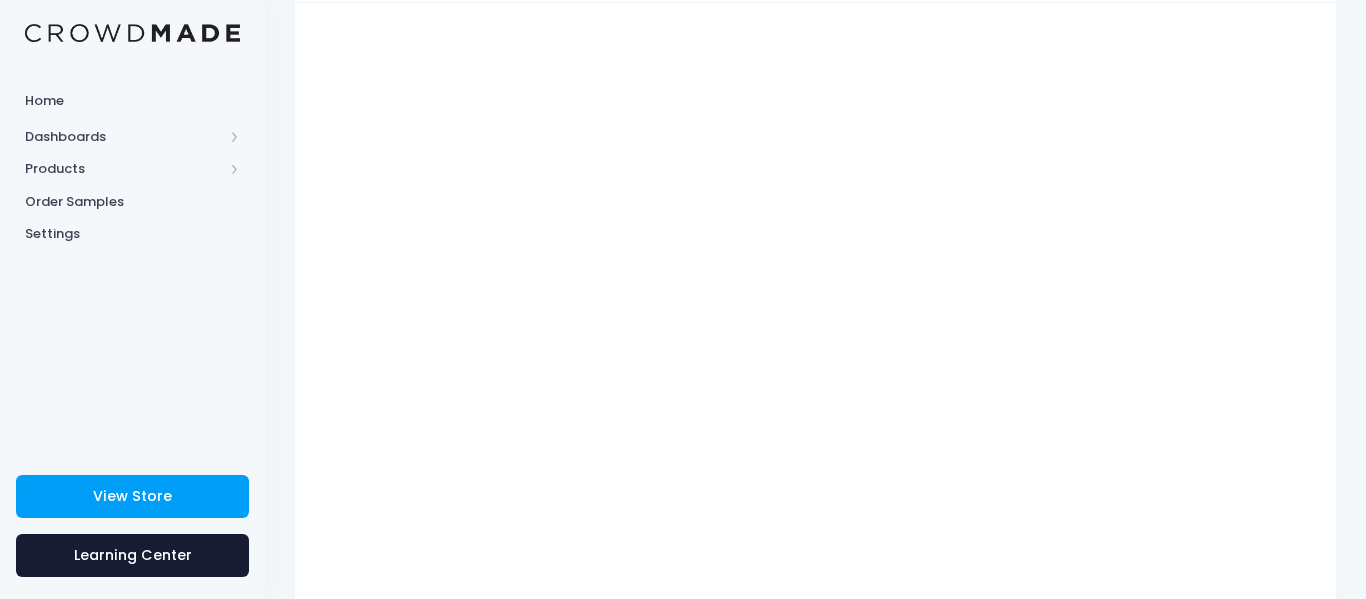 scroll, scrollTop: 0, scrollLeft: 0, axis: both 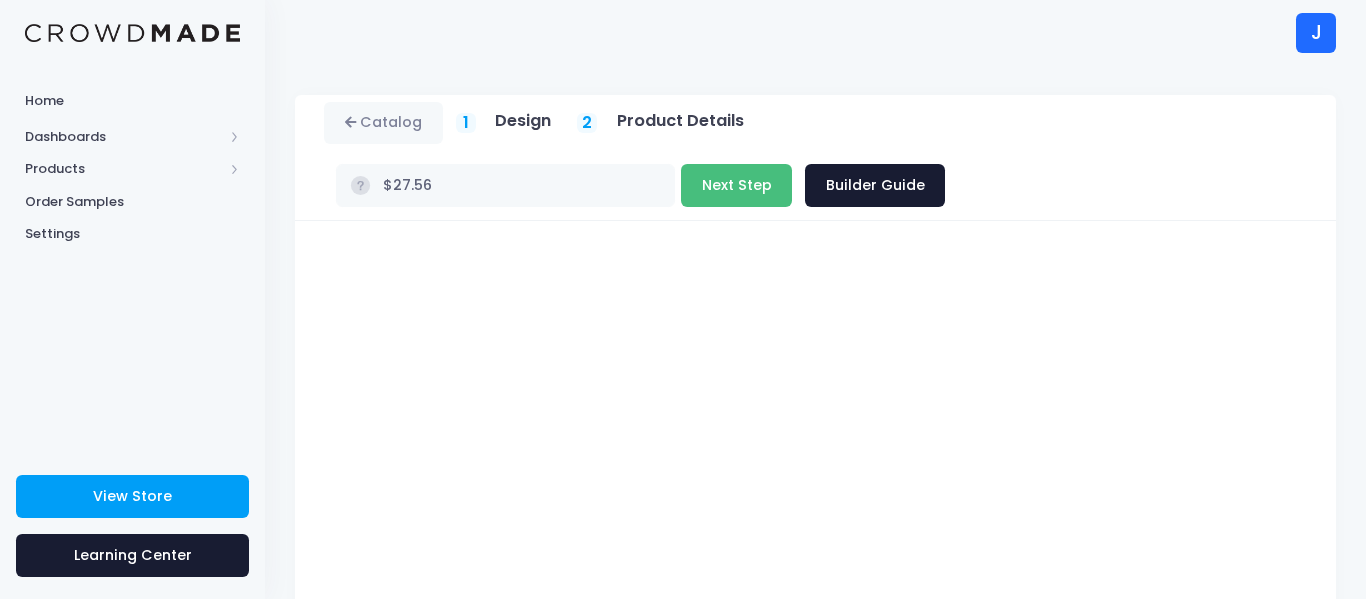 click on "Next Step" at bounding box center (736, 185) 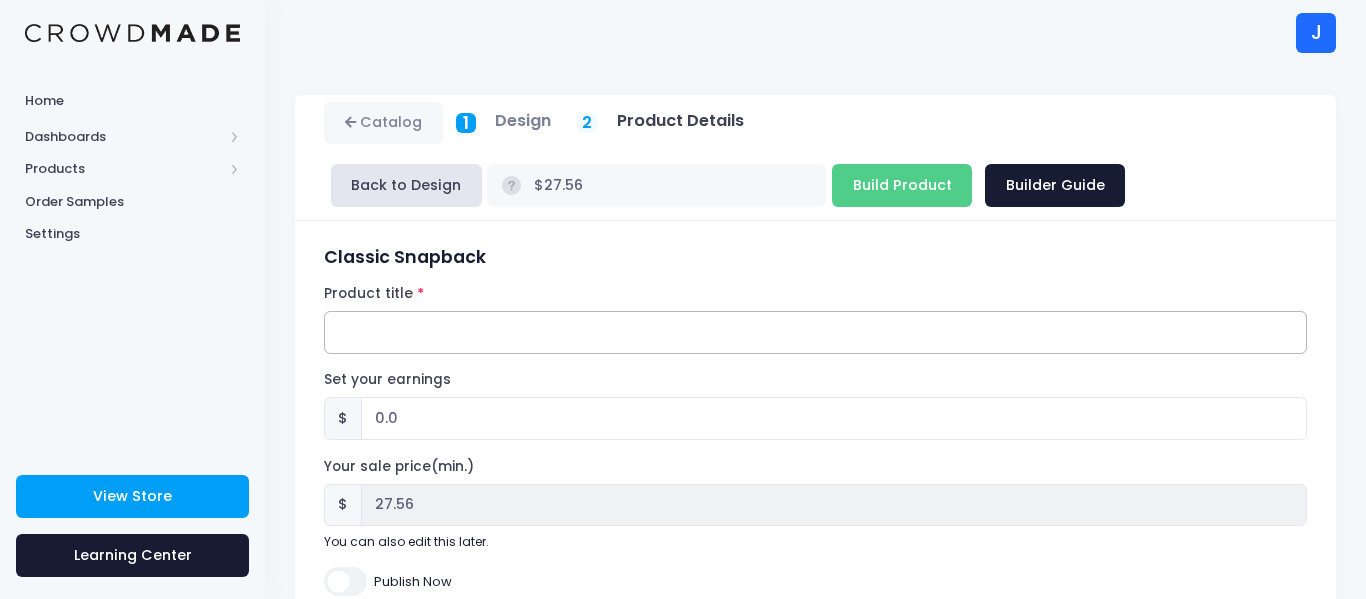 click on "Product title" at bounding box center [815, 332] 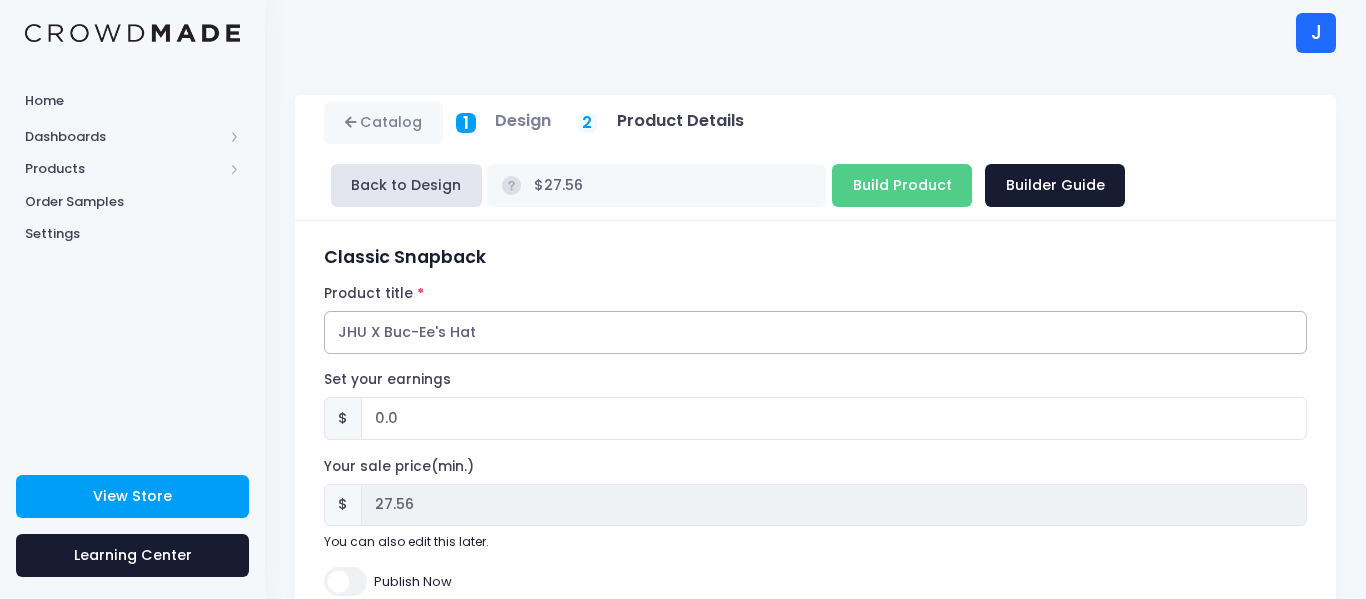 type on "JHU X Buc-Ee's Hat" 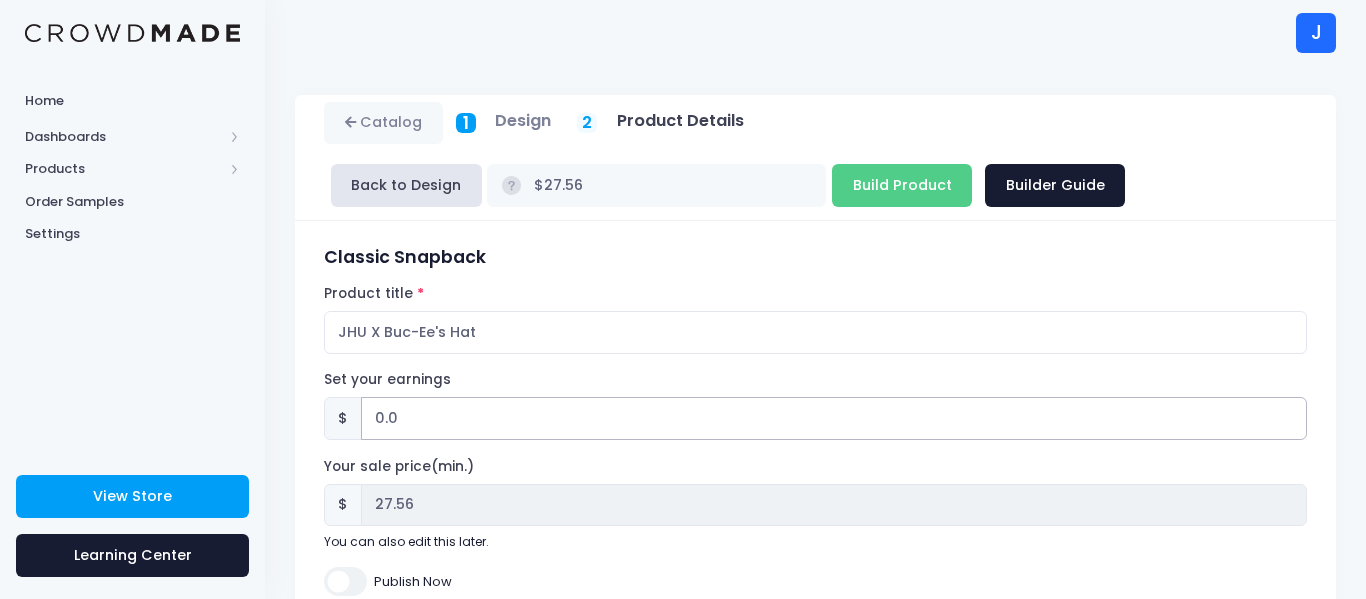 click on "0.0" at bounding box center [834, 418] 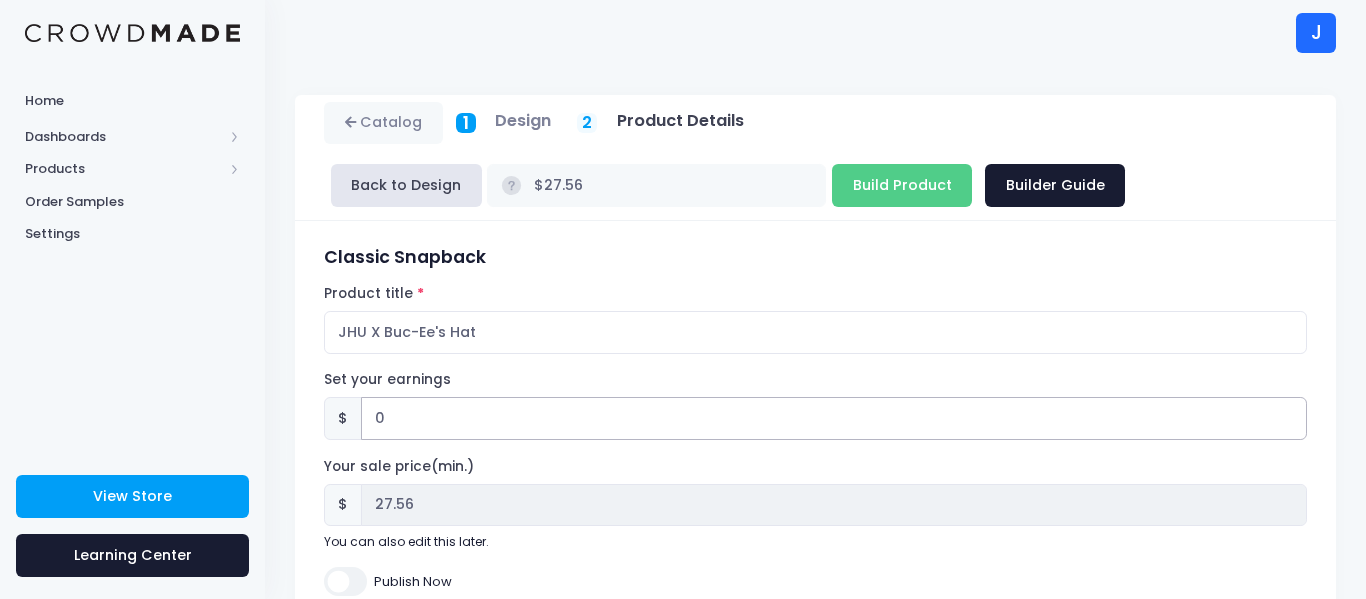 type on "20" 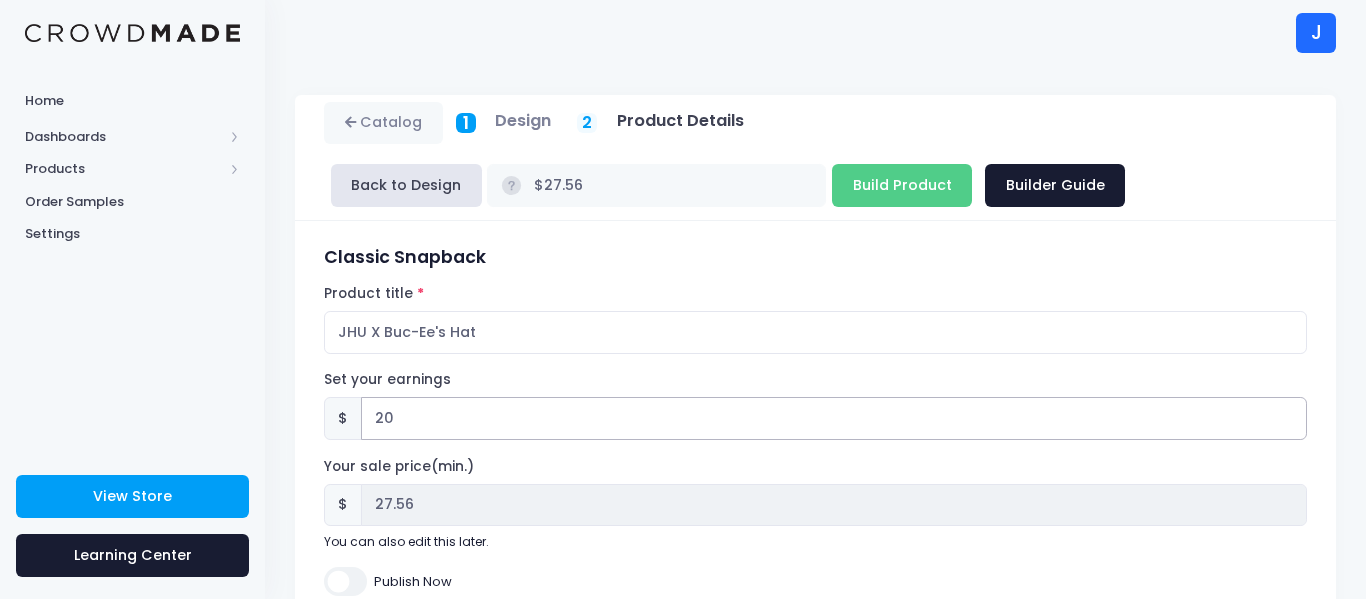 type on "$47.56" 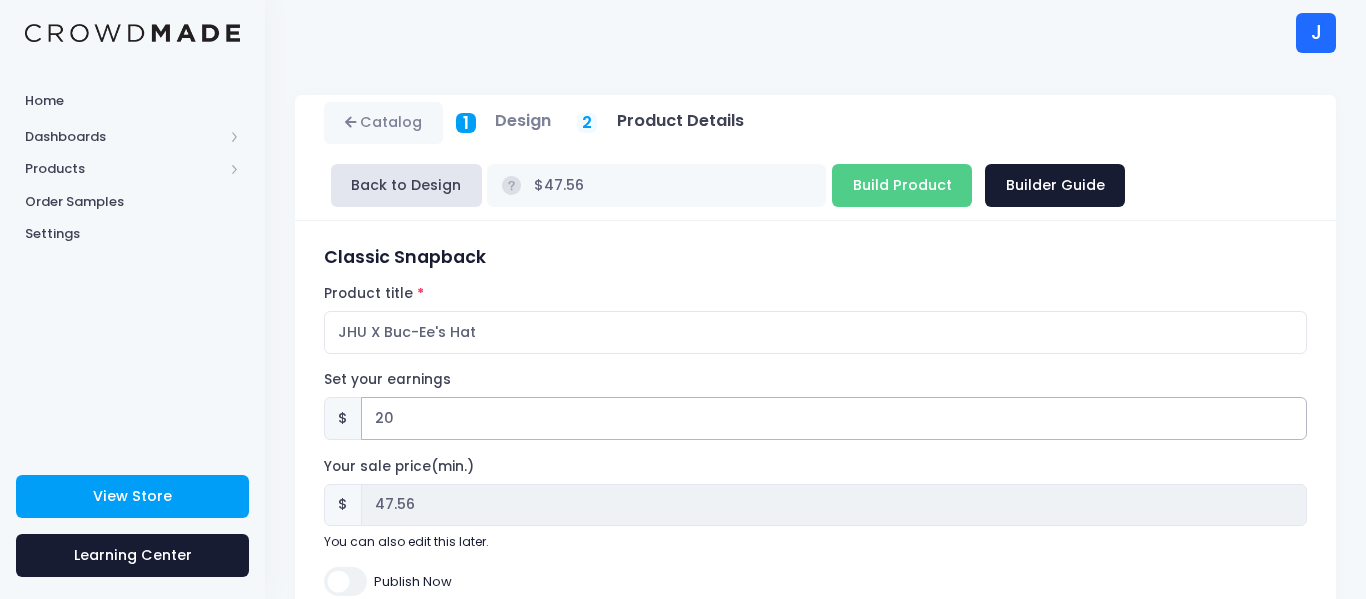type on "2.0" 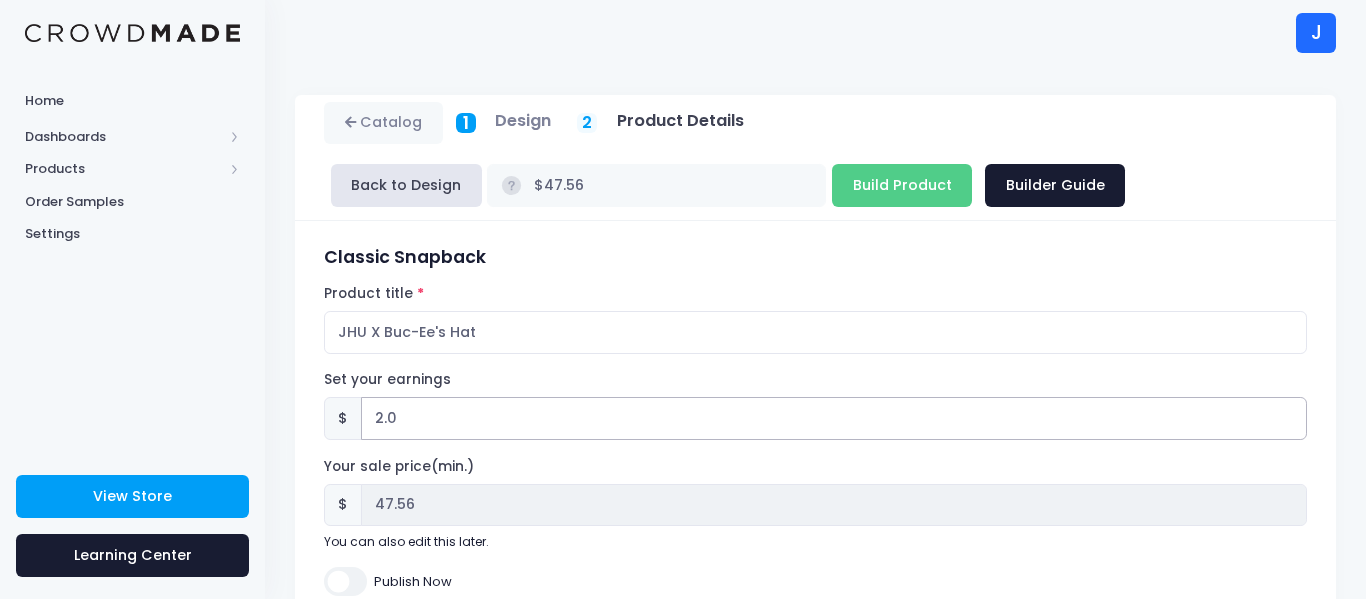 type on "$29.56" 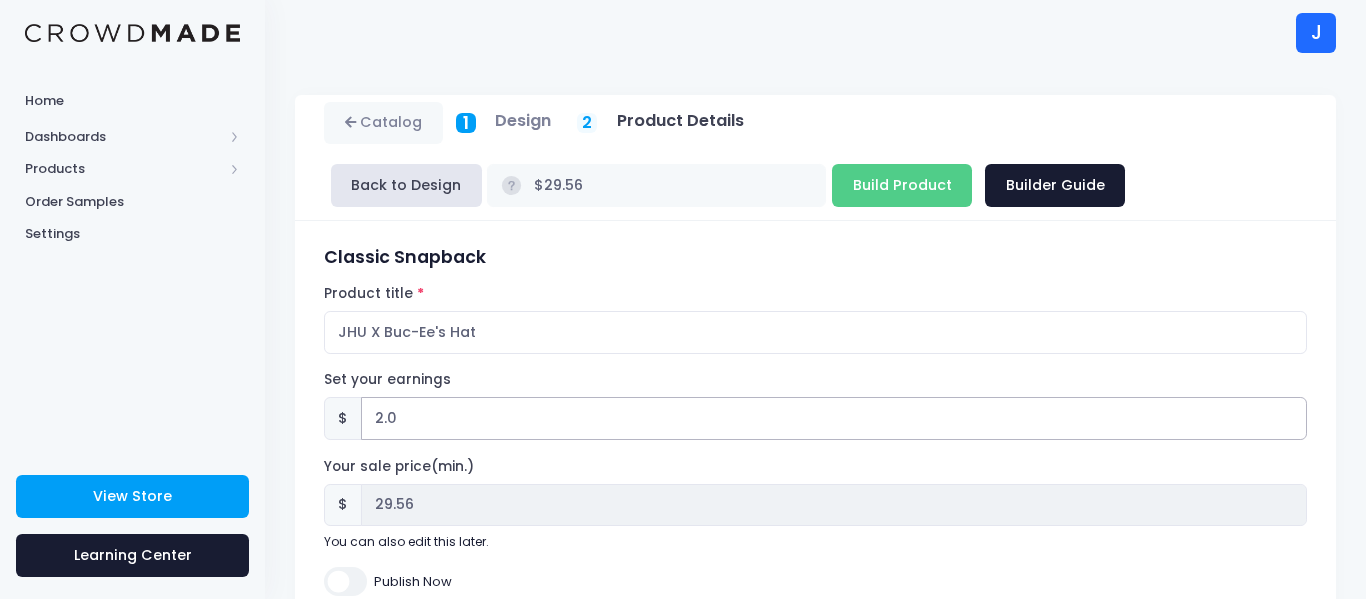 type on "2.40" 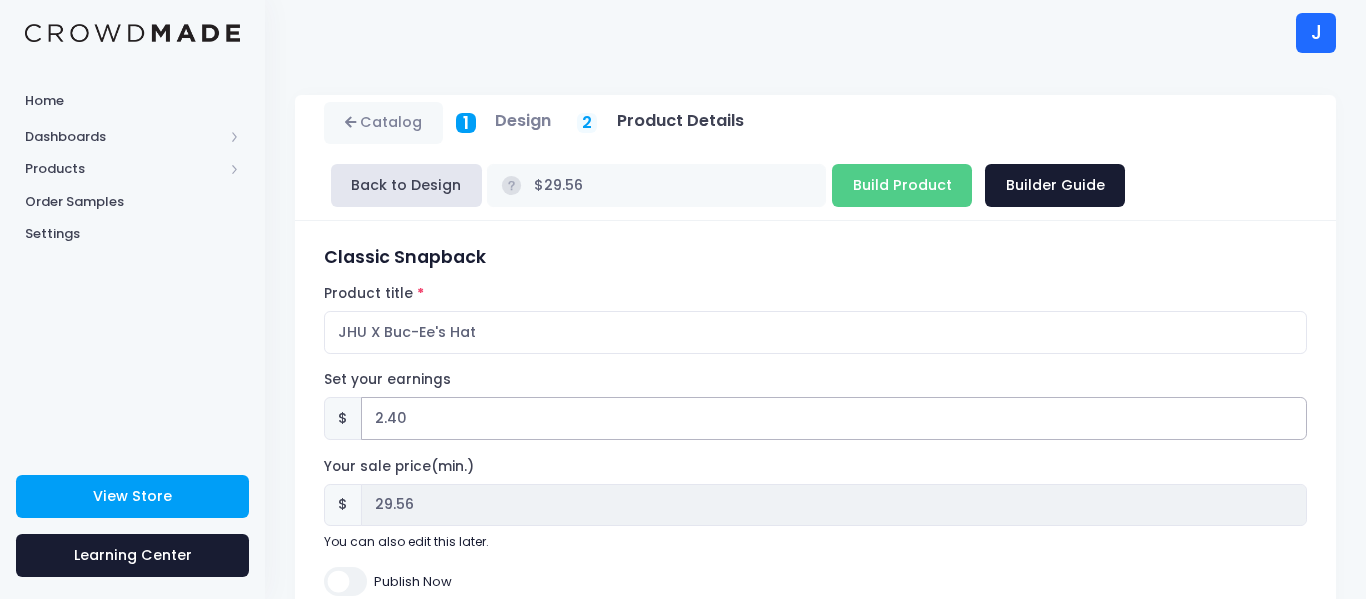 type on "$29.96" 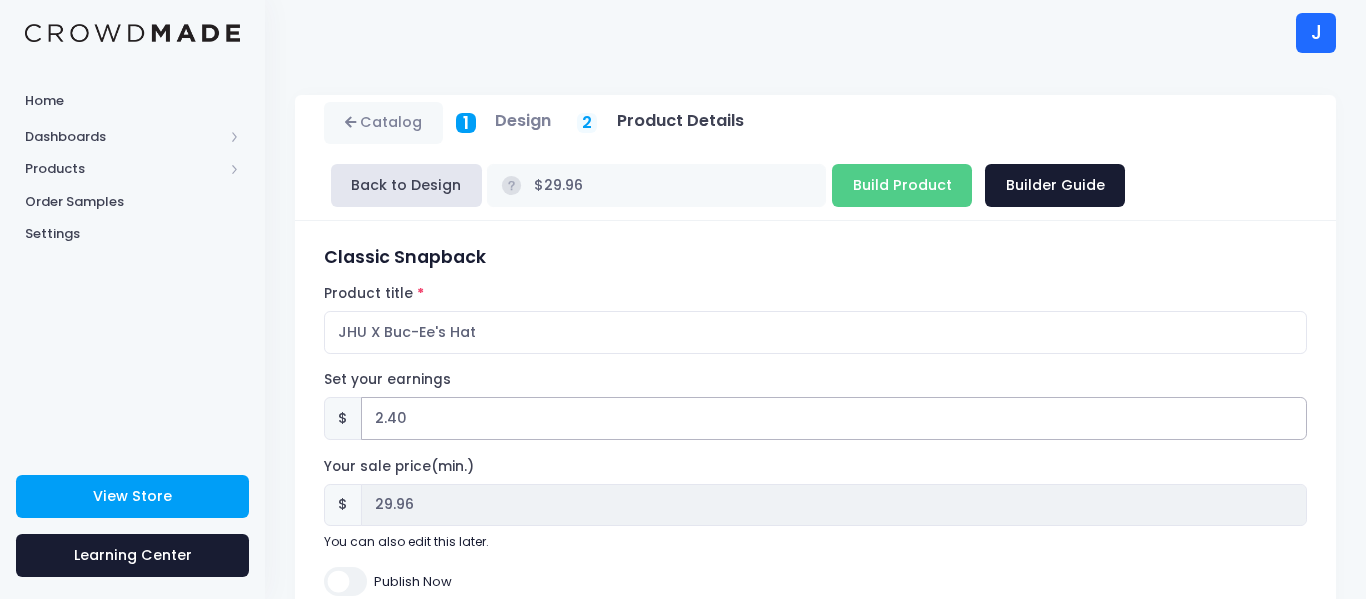 type on "2.430" 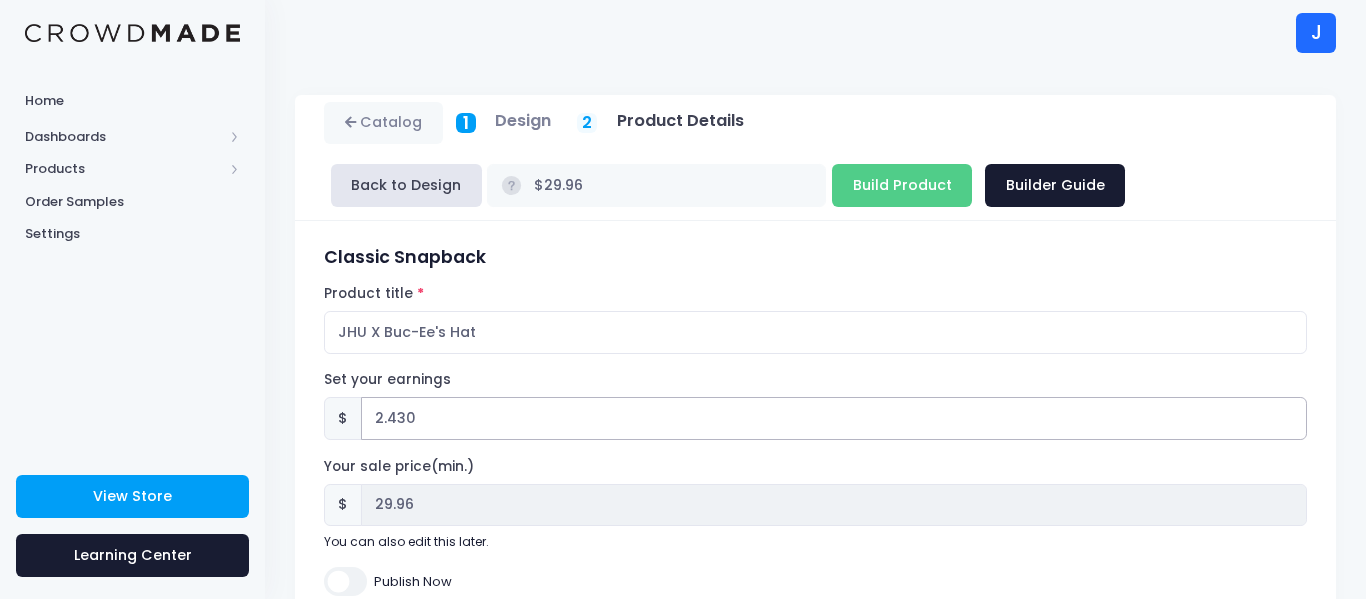 type on "$29.99" 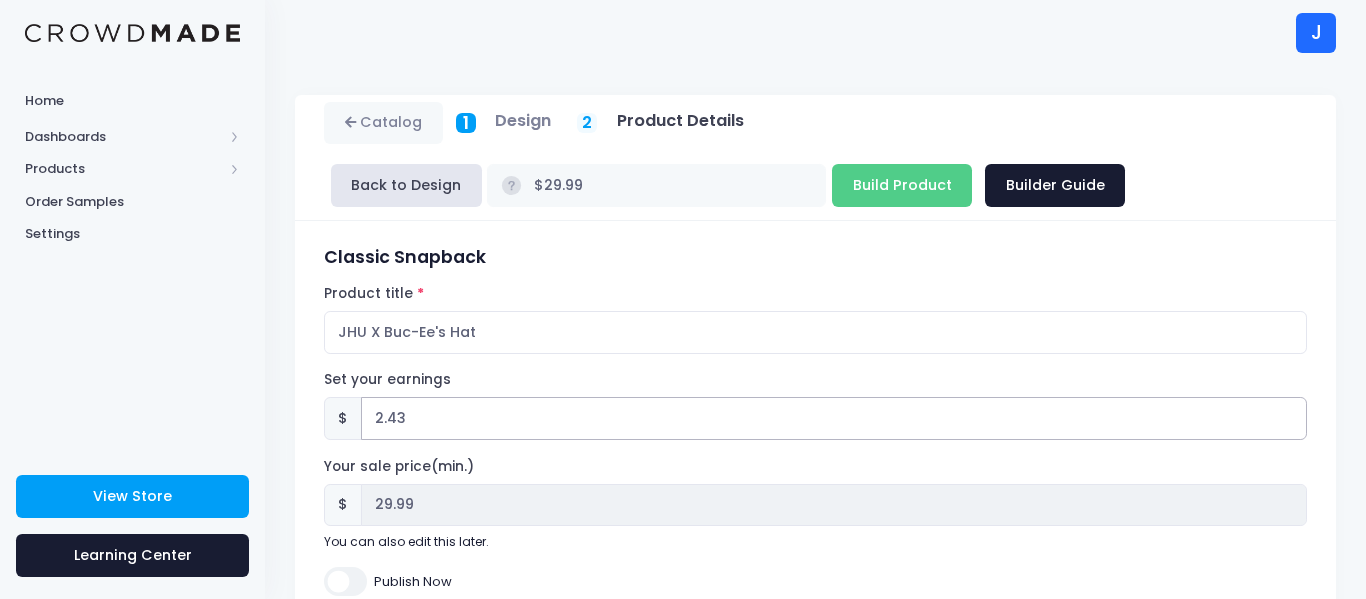 type on "2.43" 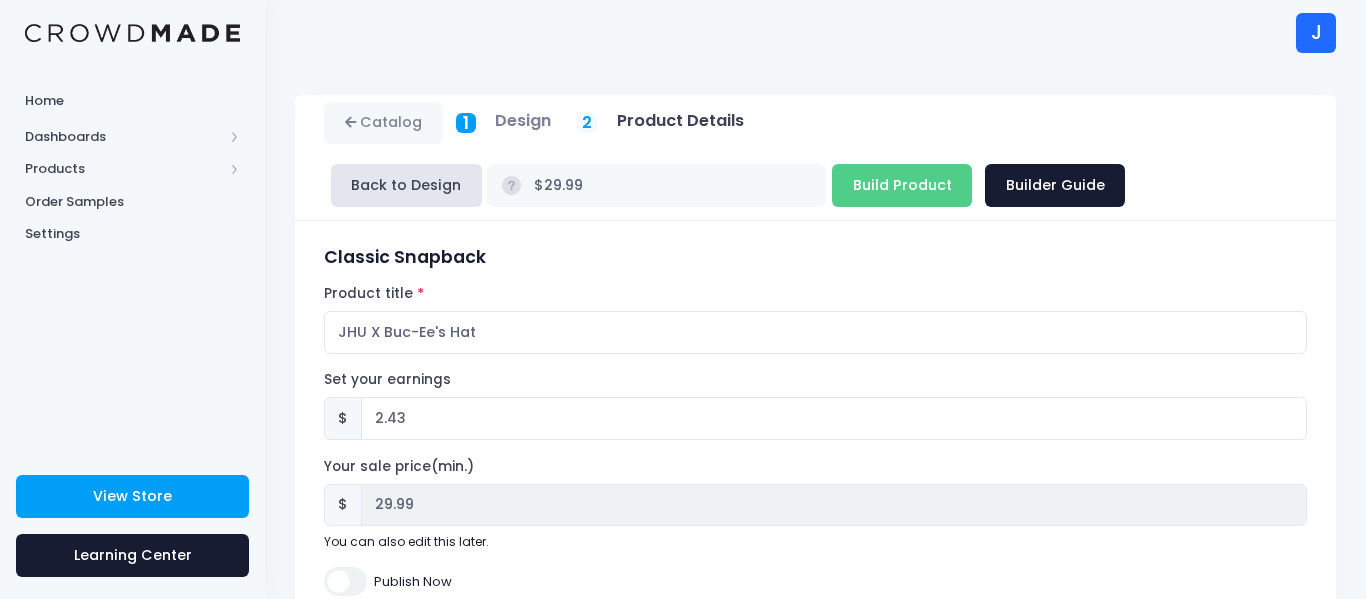click on "Classic Snapback
Product title
JHU X Buc-Ee's Hat
Set your earnings
$
2.43
Earnings can't be less than 0. Your sale price(min.) $ 29.99" at bounding box center [815, 442] 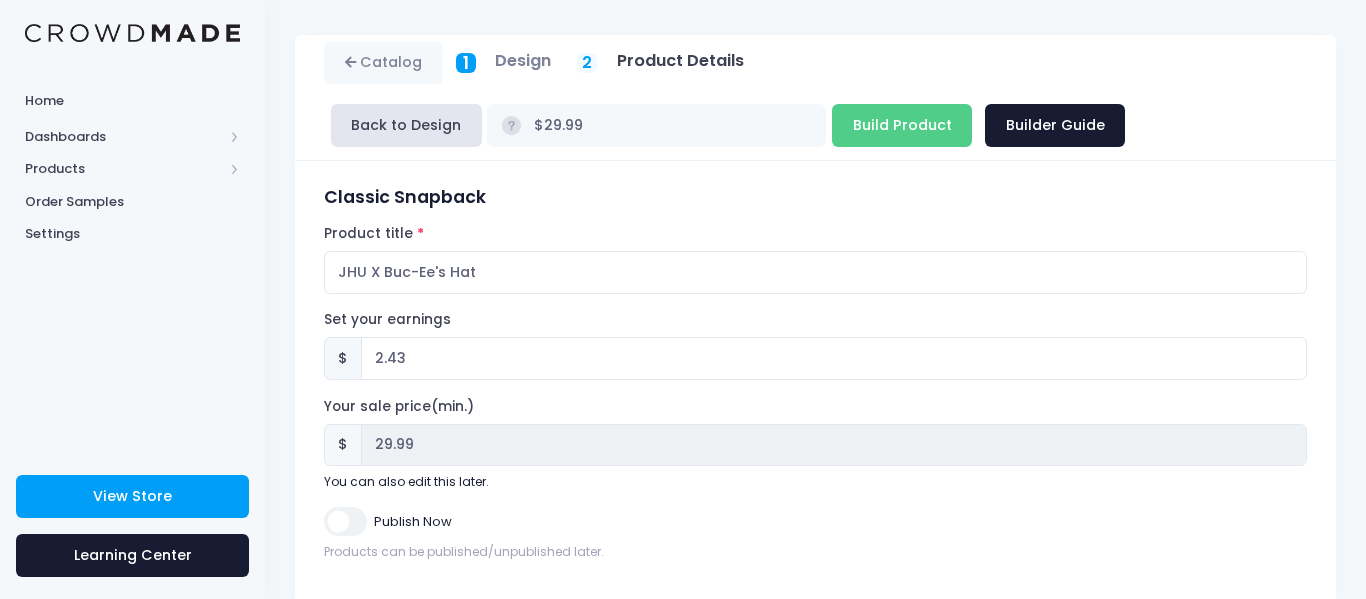 scroll, scrollTop: 94, scrollLeft: 0, axis: vertical 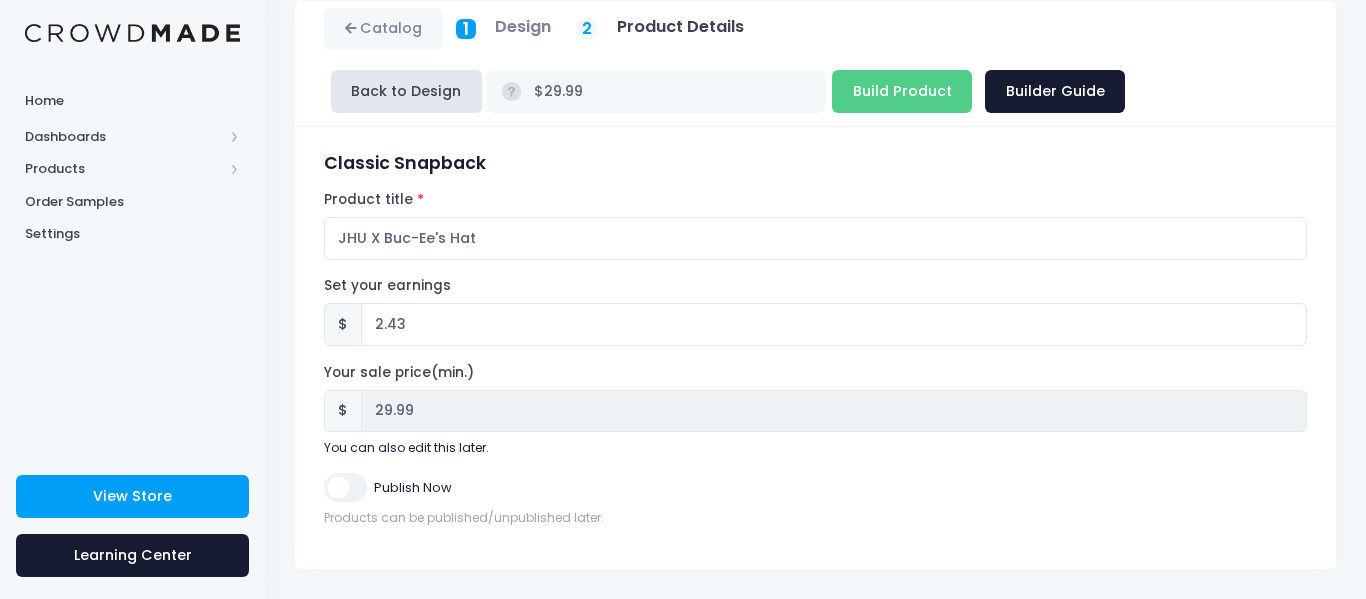 click on "Publish Now" at bounding box center (345, 487) 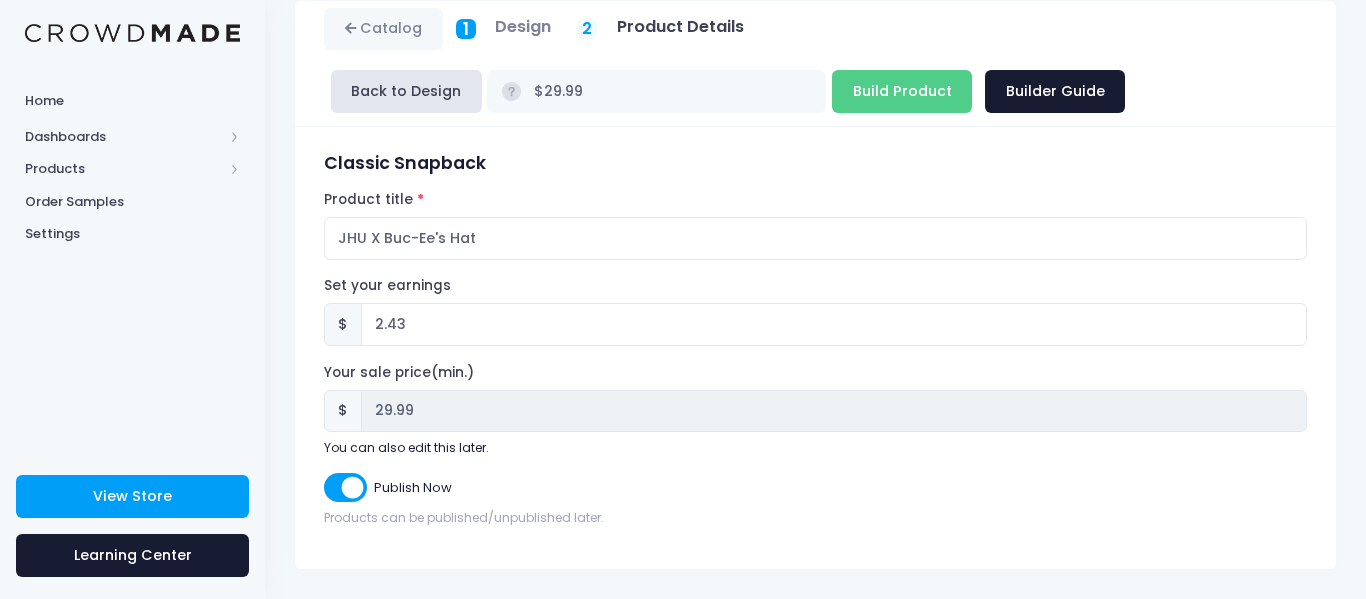scroll, scrollTop: 0, scrollLeft: 0, axis: both 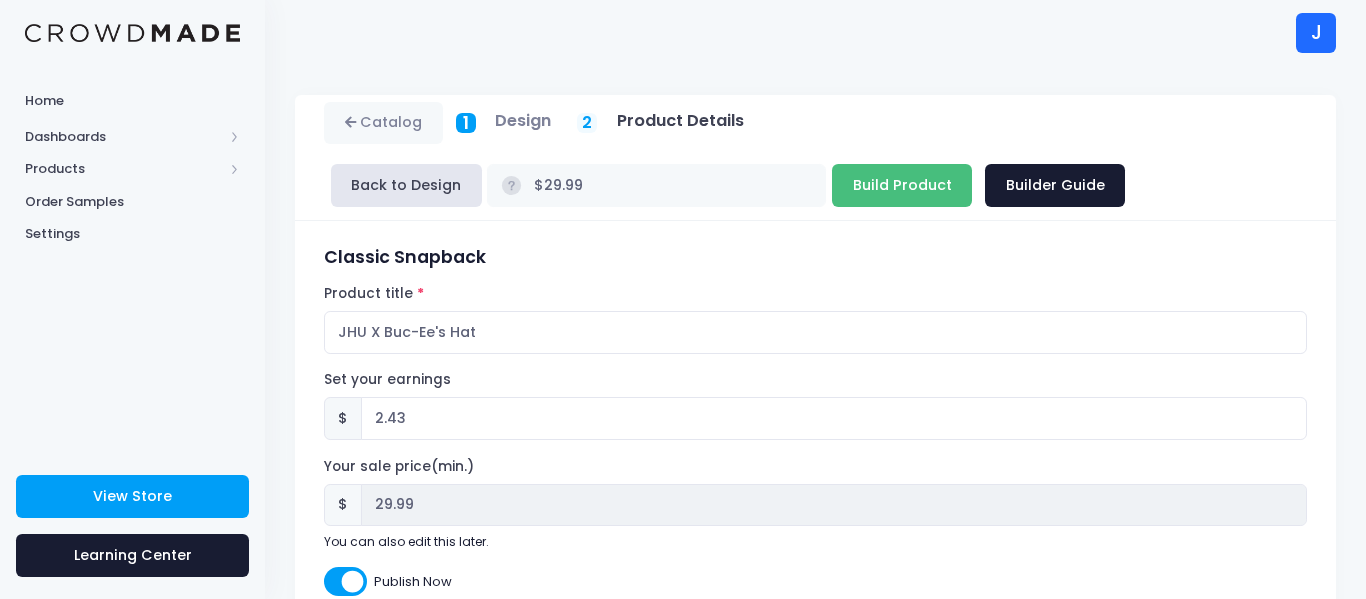 click on "Build Product" at bounding box center (902, 185) 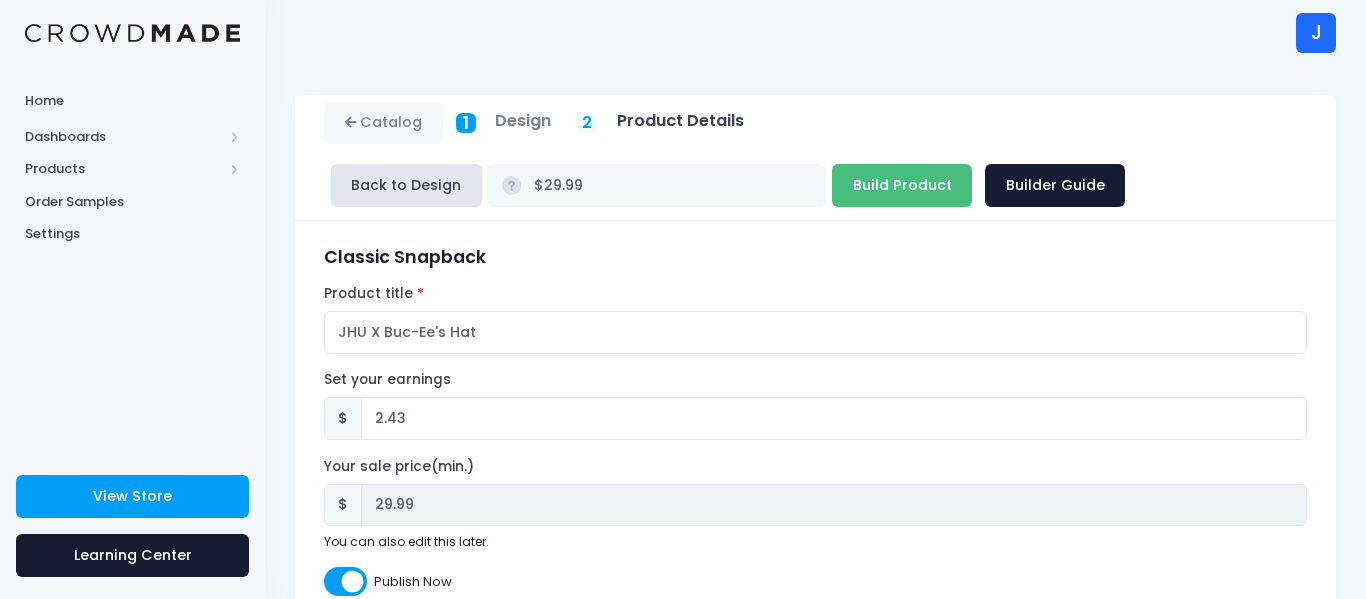 type on "Building product..." 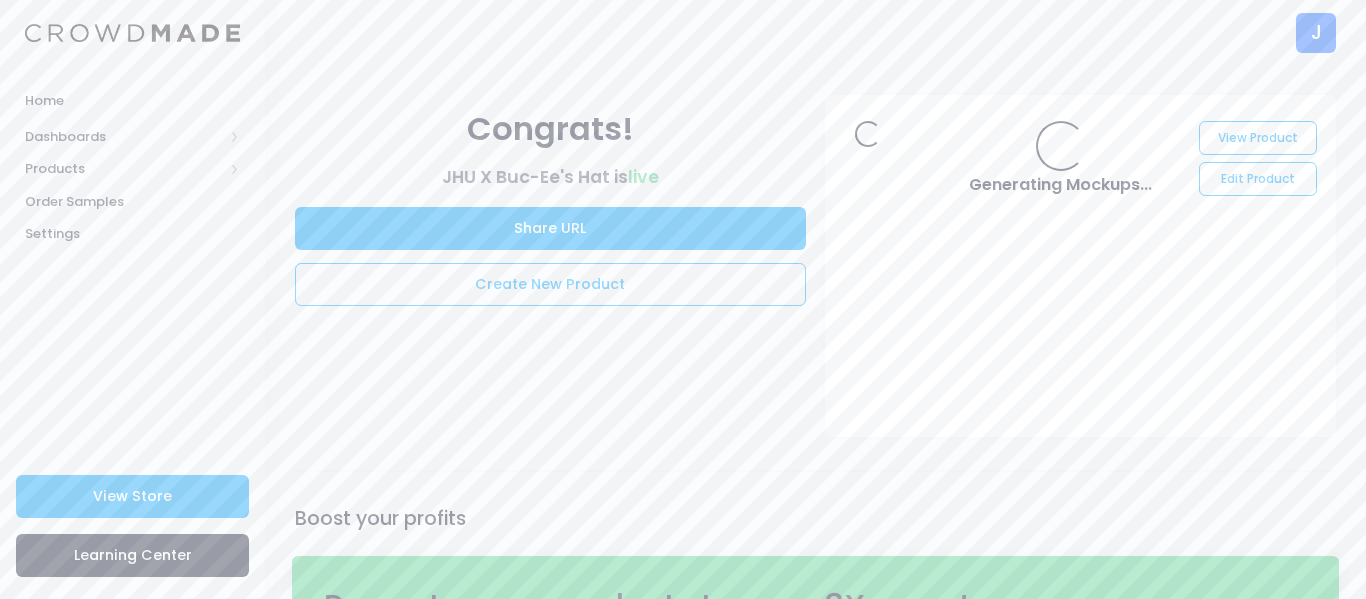 scroll, scrollTop: 0, scrollLeft: 0, axis: both 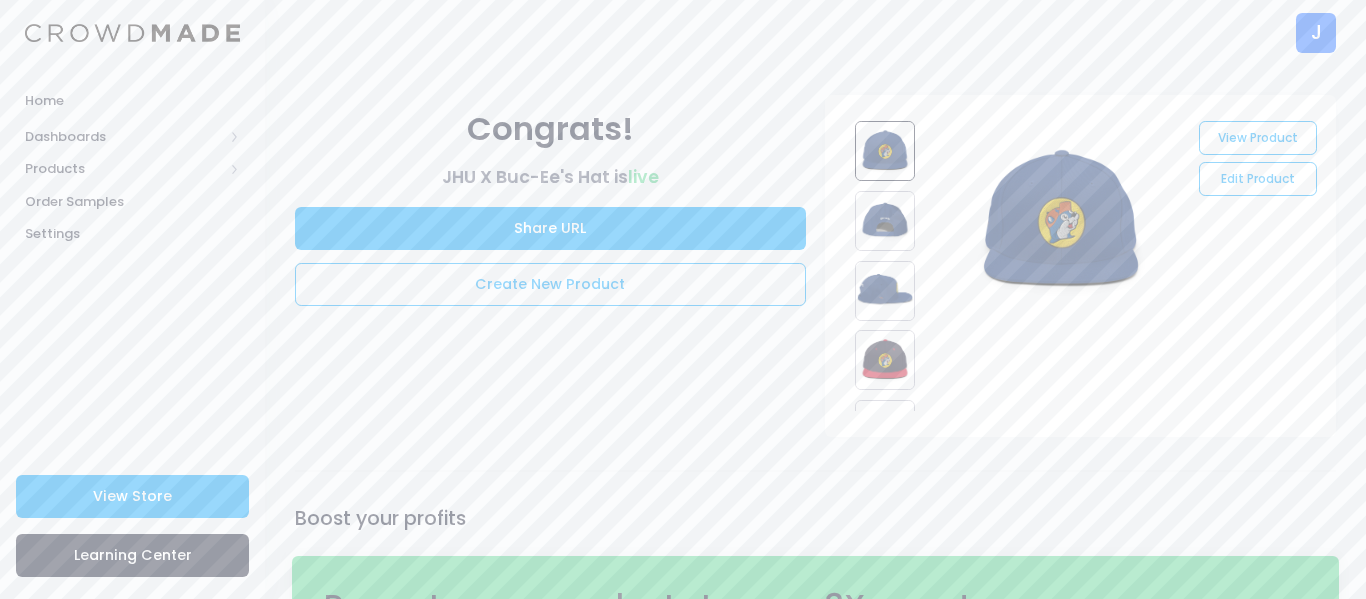 click at bounding box center [885, 221] 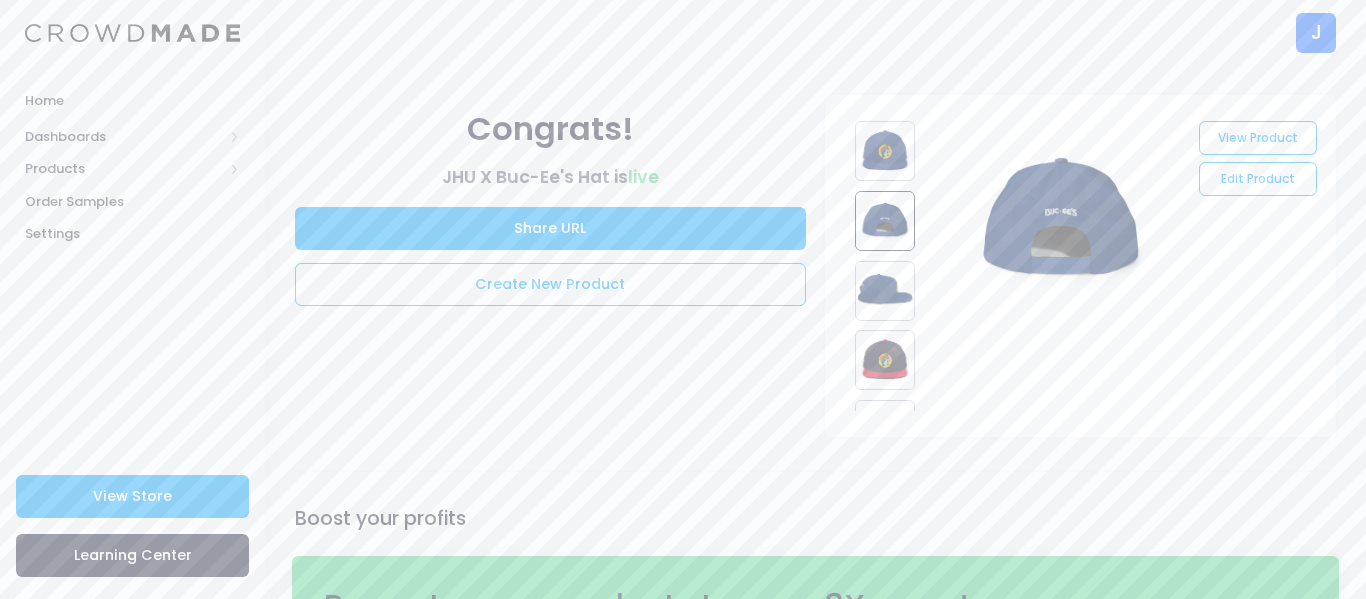 click at bounding box center [885, 291] 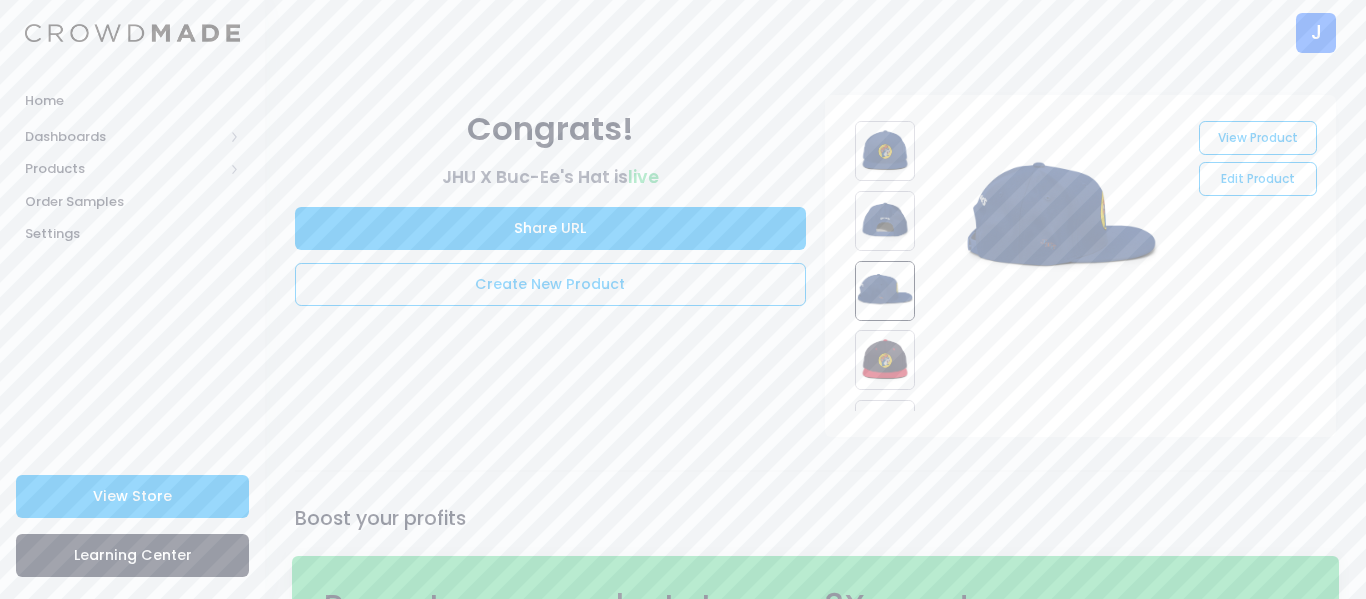 click at bounding box center [885, 360] 